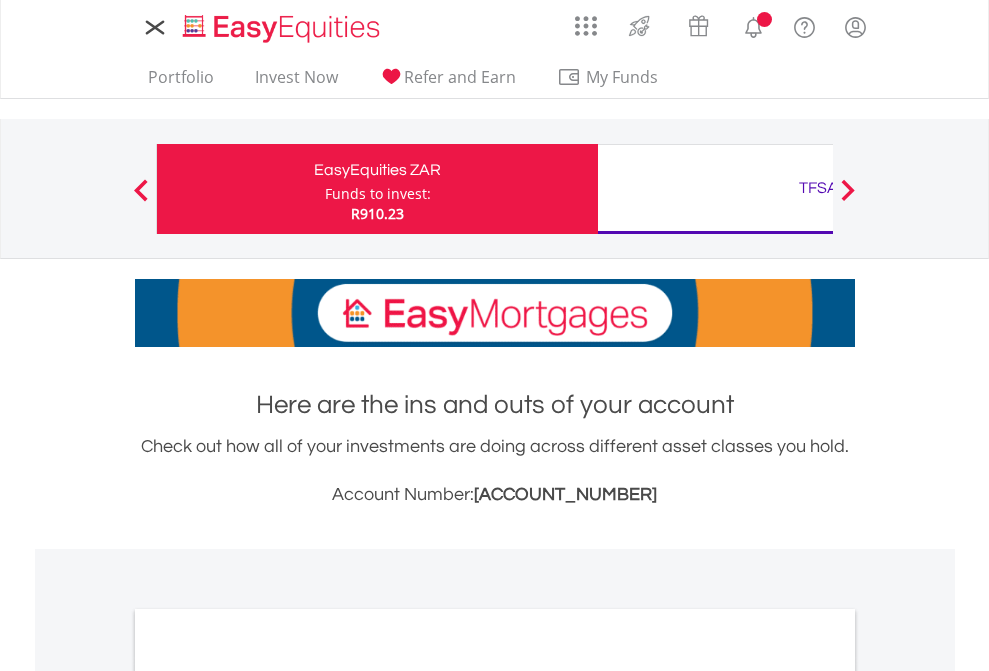 scroll, scrollTop: 0, scrollLeft: 0, axis: both 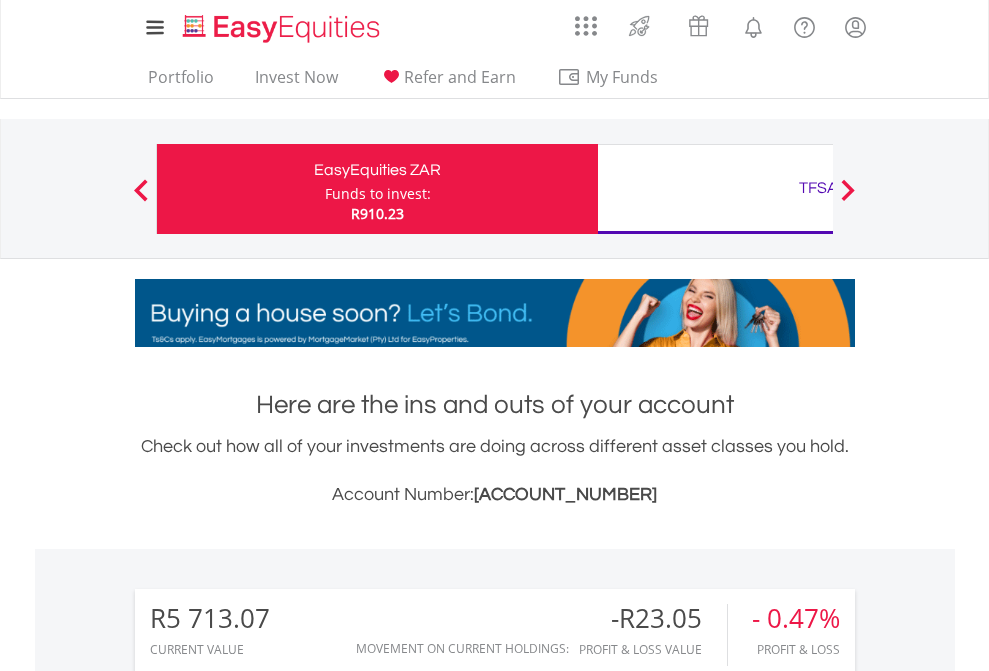 click on "Funds to invest:" at bounding box center (378, 194) 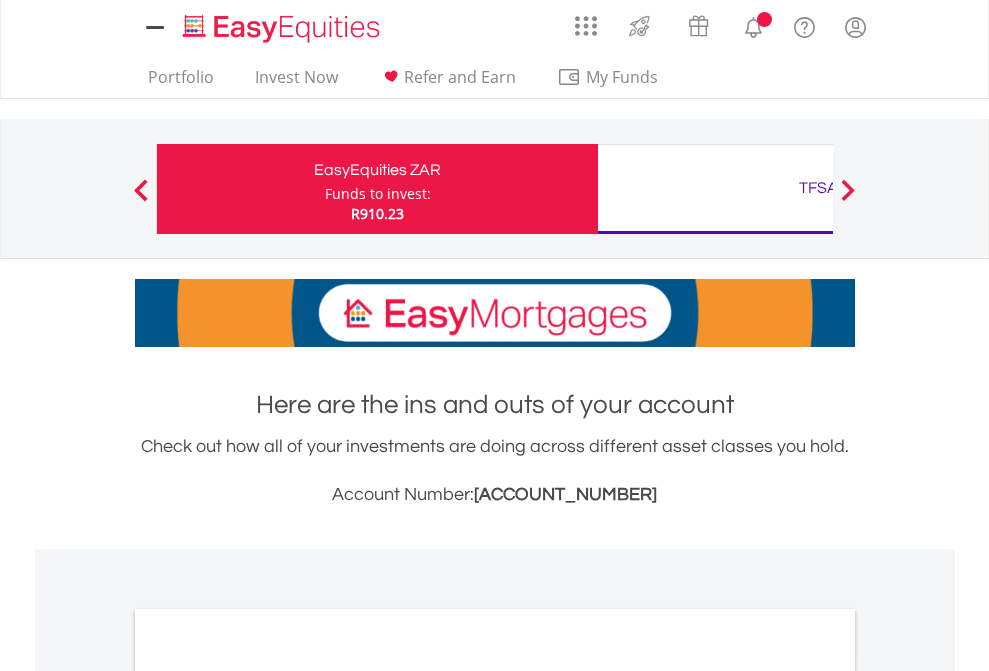 scroll, scrollTop: 0, scrollLeft: 0, axis: both 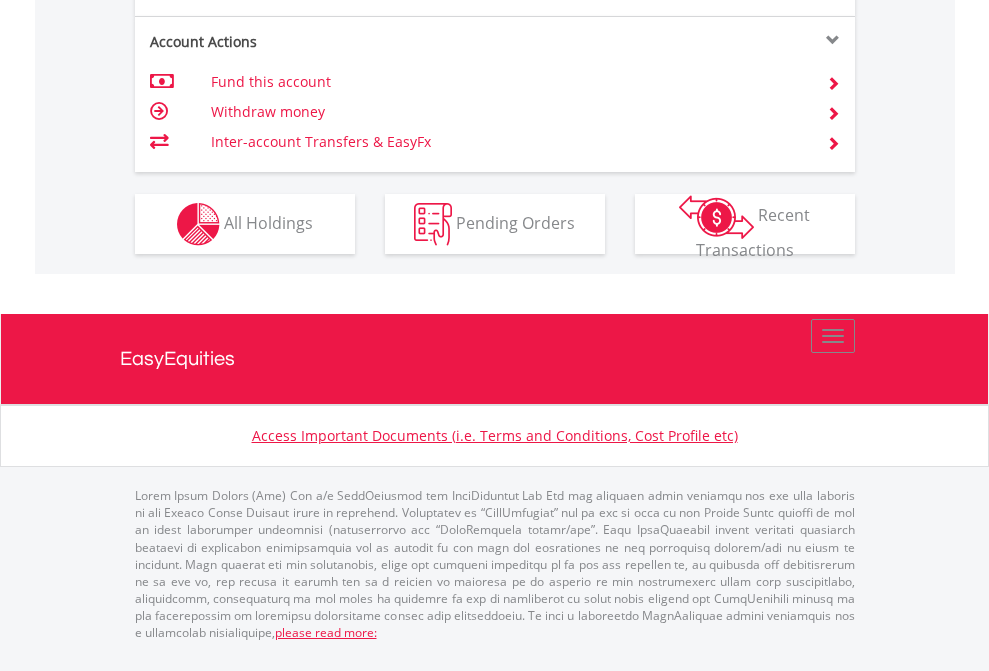 click on "Investment types" at bounding box center [706, -337] 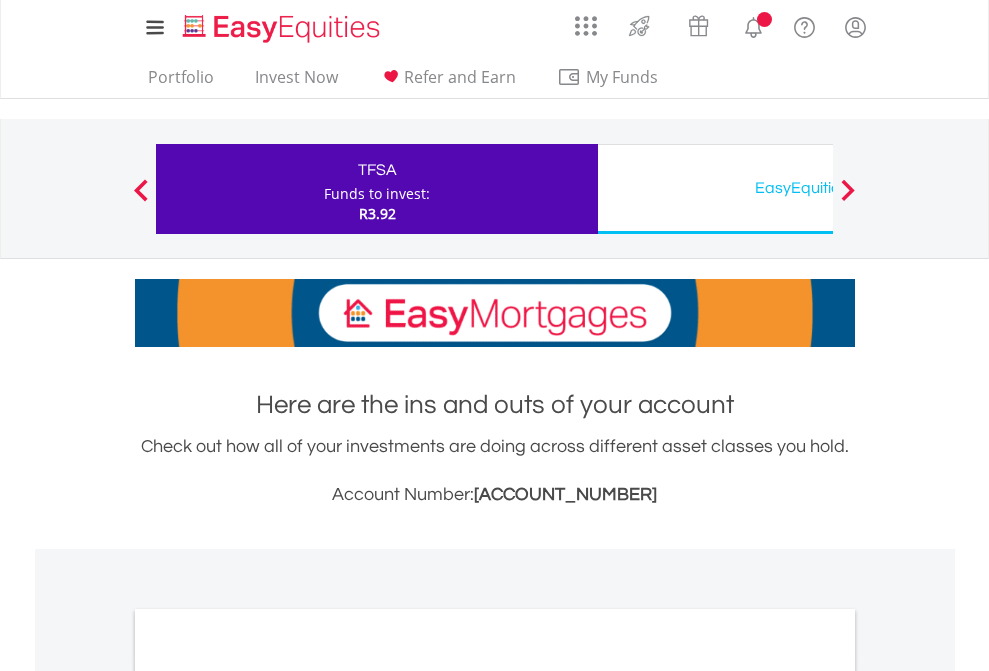 scroll, scrollTop: 0, scrollLeft: 0, axis: both 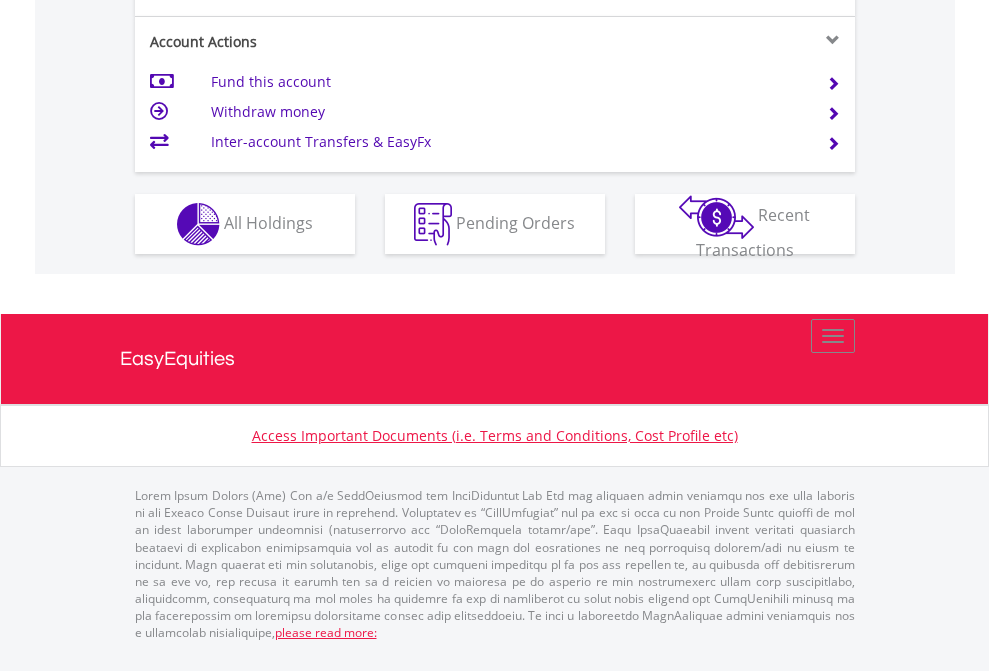 click on "Investment types" at bounding box center [706, -337] 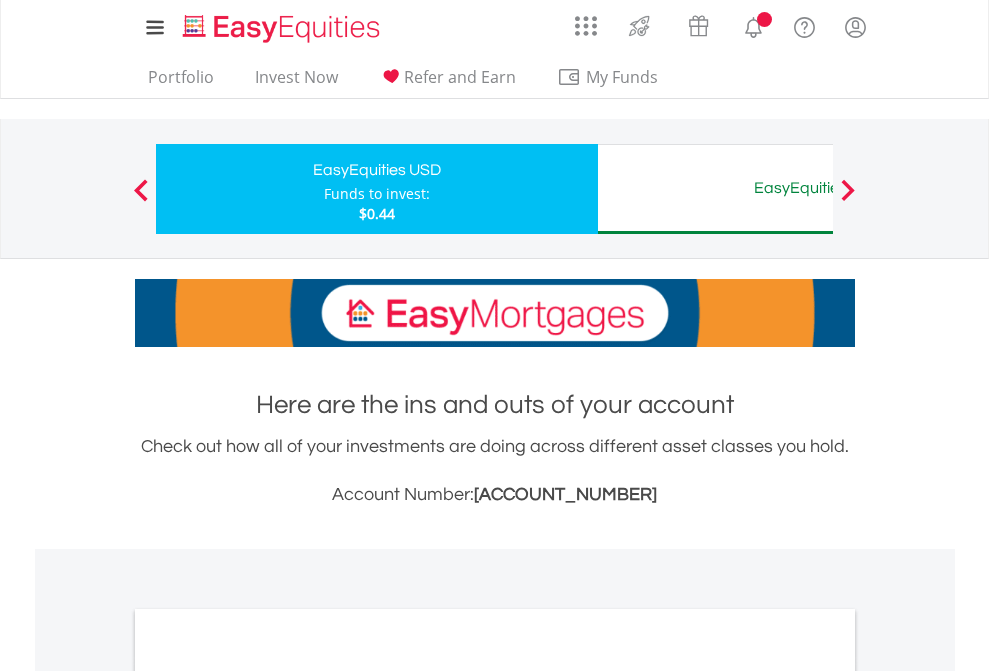 scroll, scrollTop: 0, scrollLeft: 0, axis: both 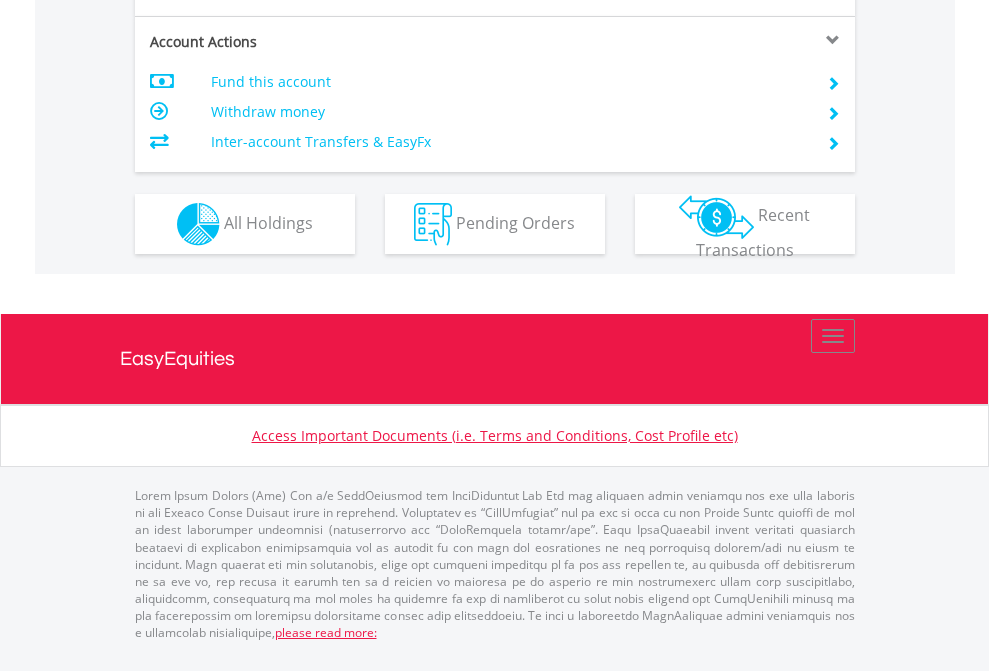 click on "Investment types" at bounding box center [706, -337] 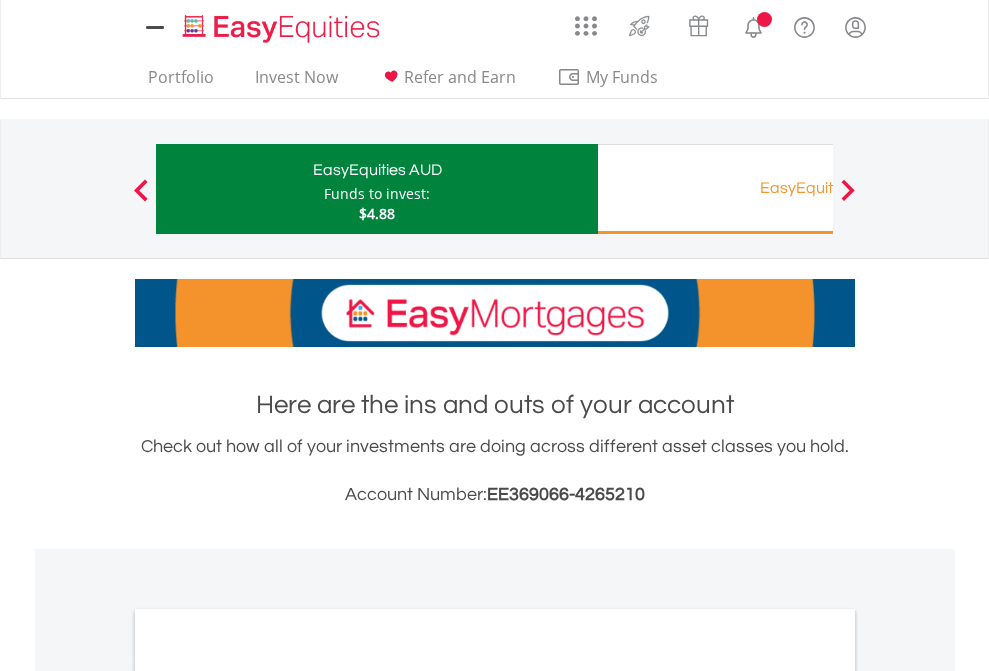 scroll, scrollTop: 0, scrollLeft: 0, axis: both 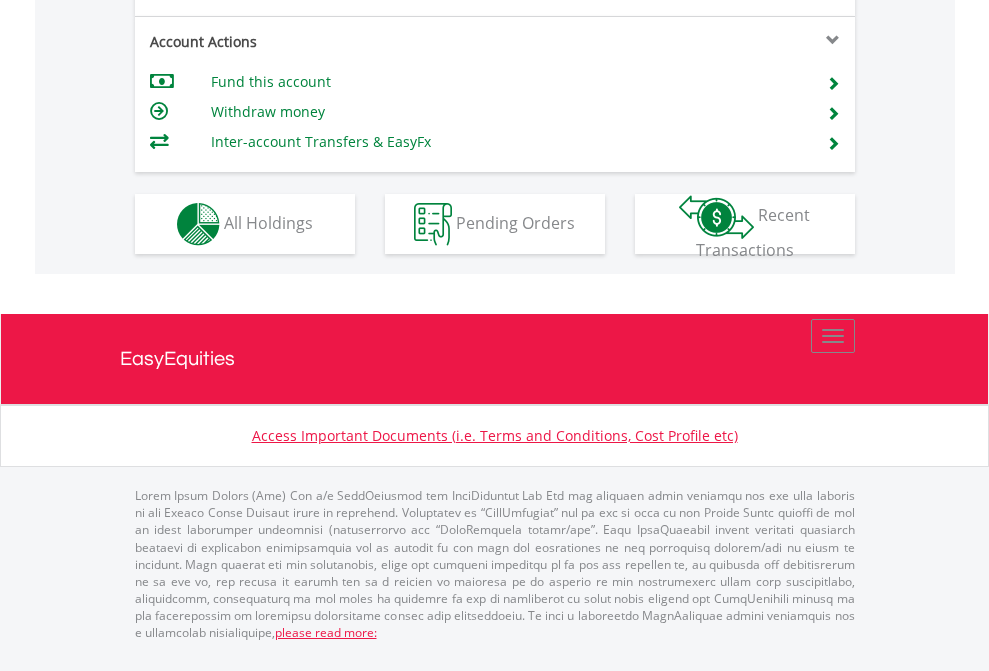 click on "Investment types" at bounding box center (706, -337) 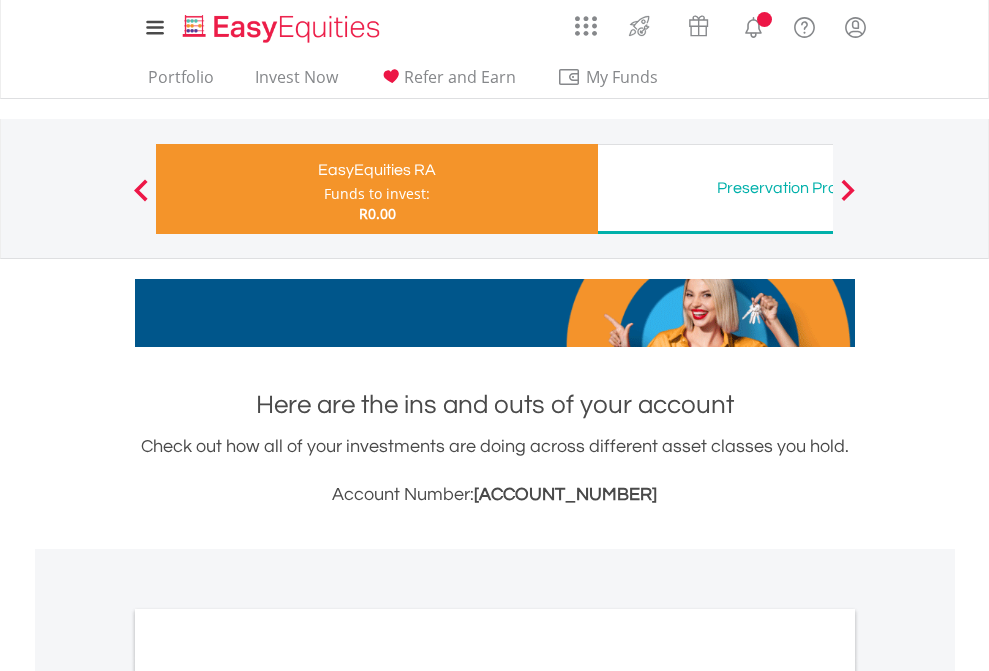scroll, scrollTop: 0, scrollLeft: 0, axis: both 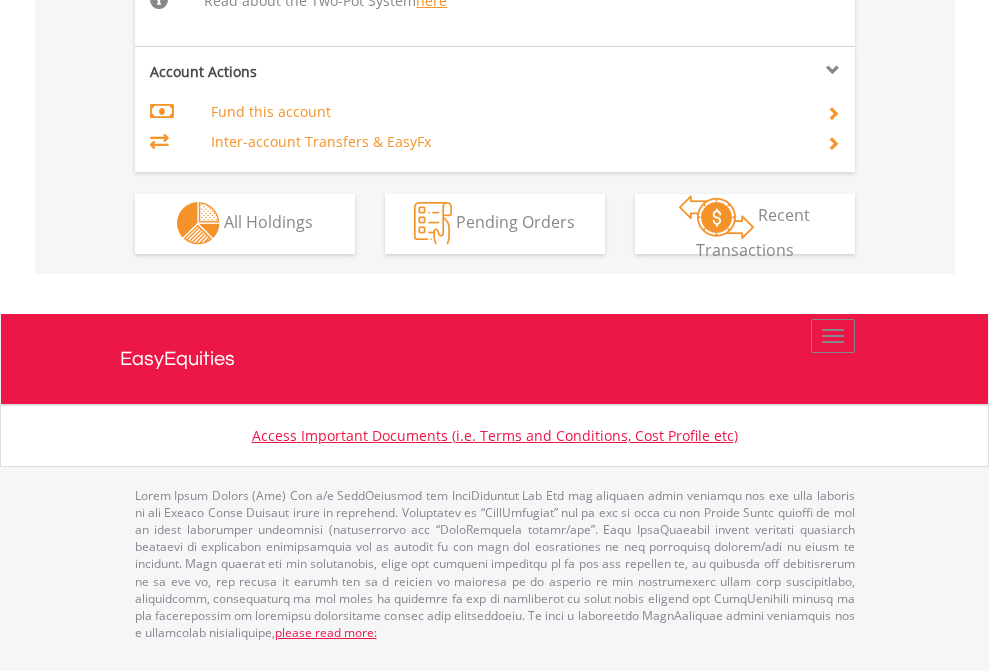click on "Investment types" at bounding box center (706, -534) 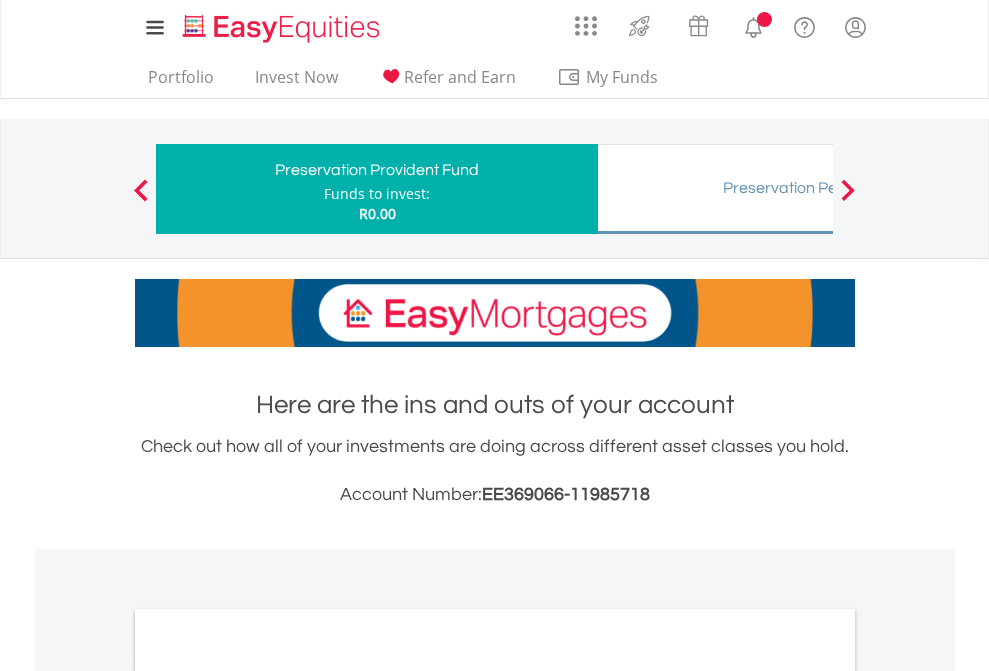 scroll, scrollTop: 0, scrollLeft: 0, axis: both 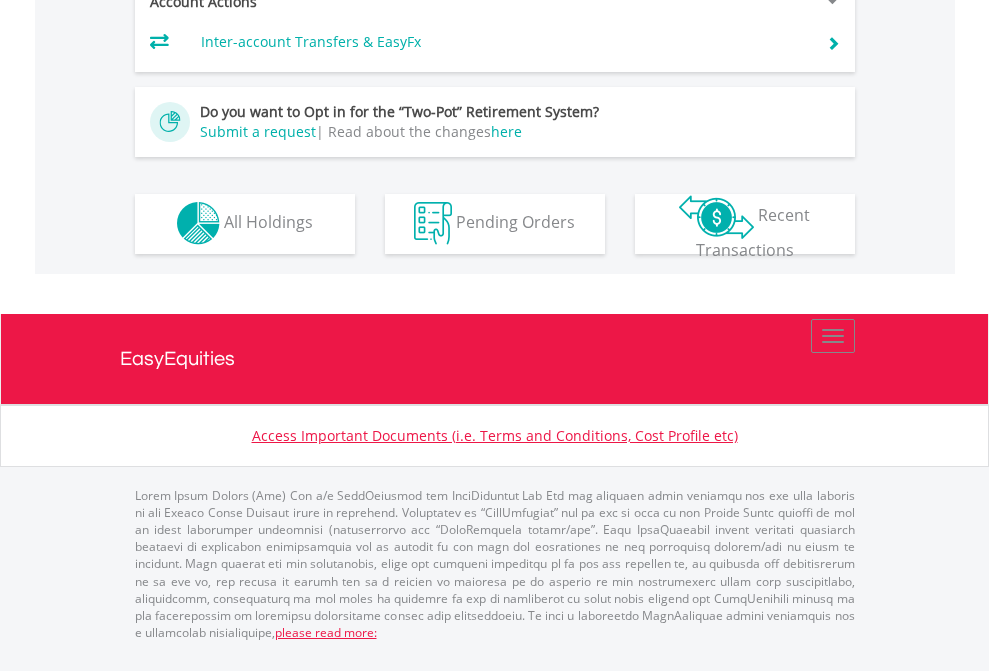 click on "Investment types" at bounding box center [706, -393] 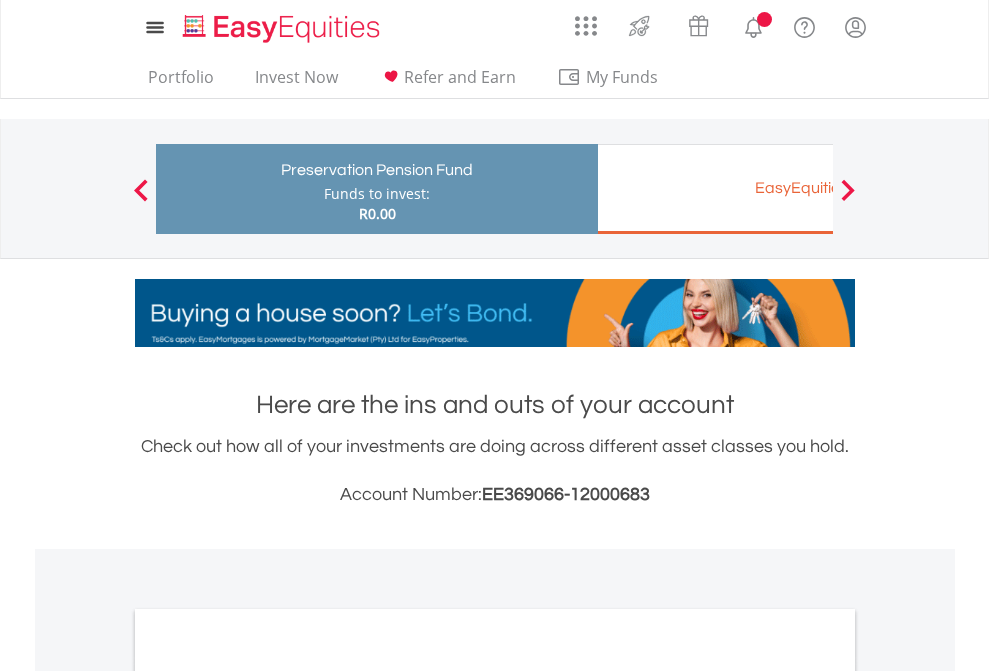 scroll, scrollTop: 0, scrollLeft: 0, axis: both 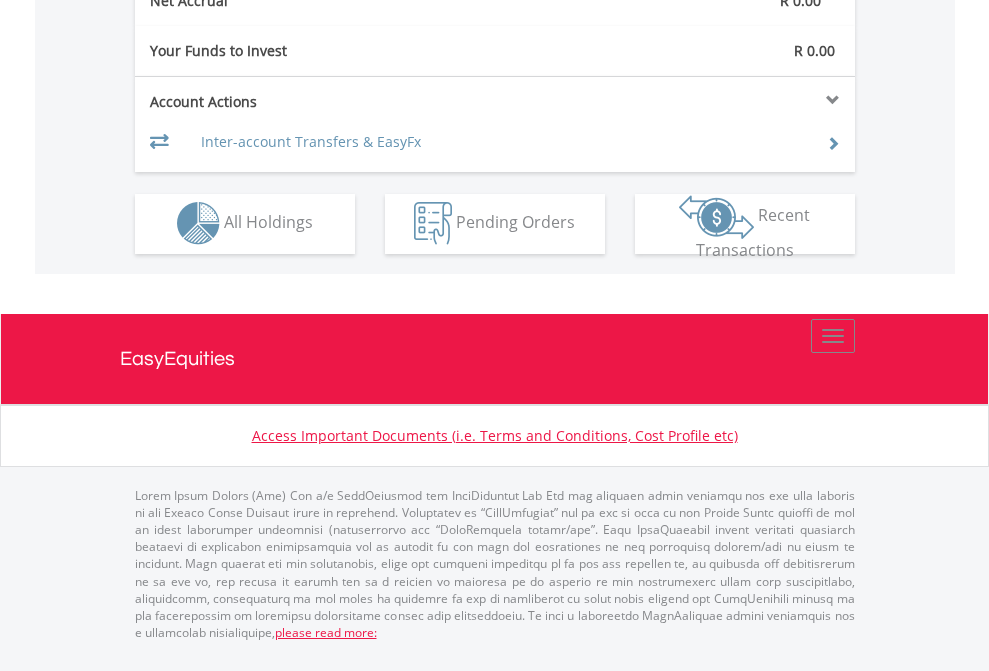 click on "Investment types" at bounding box center [706, -293] 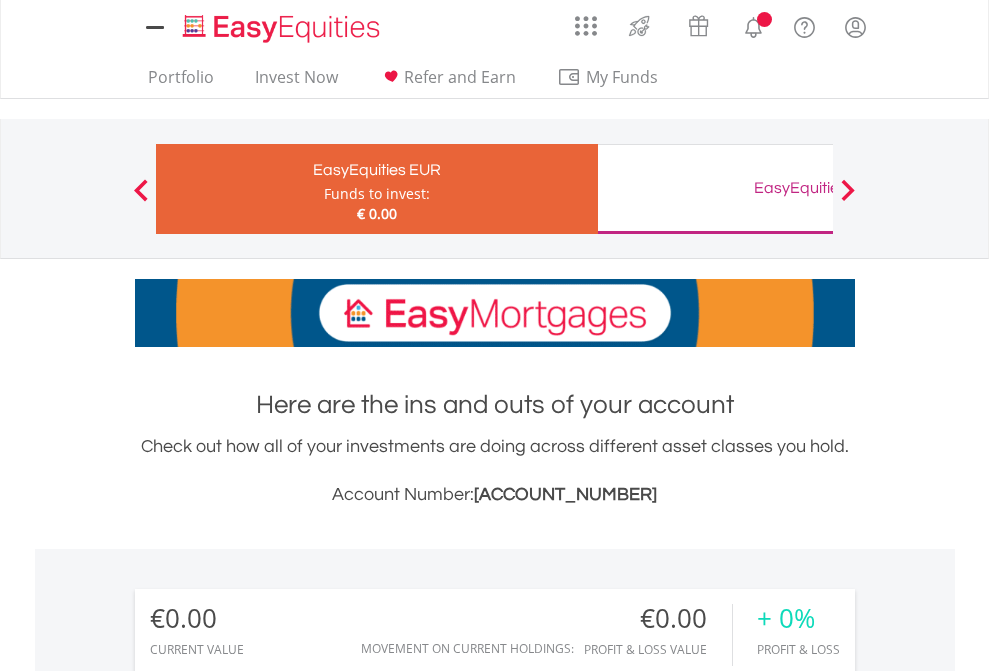 scroll, scrollTop: 0, scrollLeft: 0, axis: both 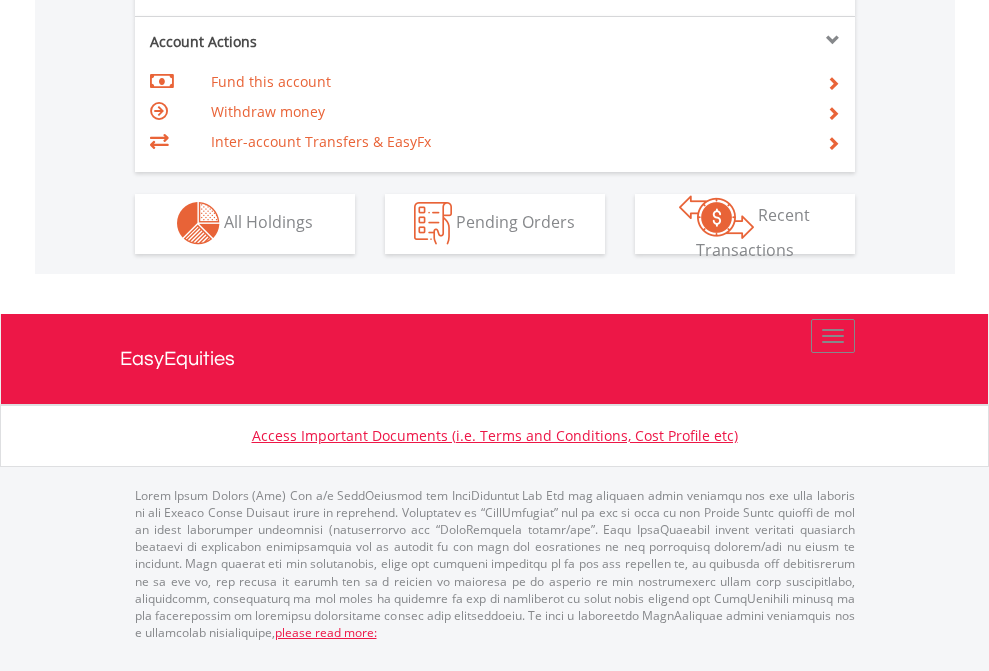 click on "Investment types" at bounding box center (706, -353) 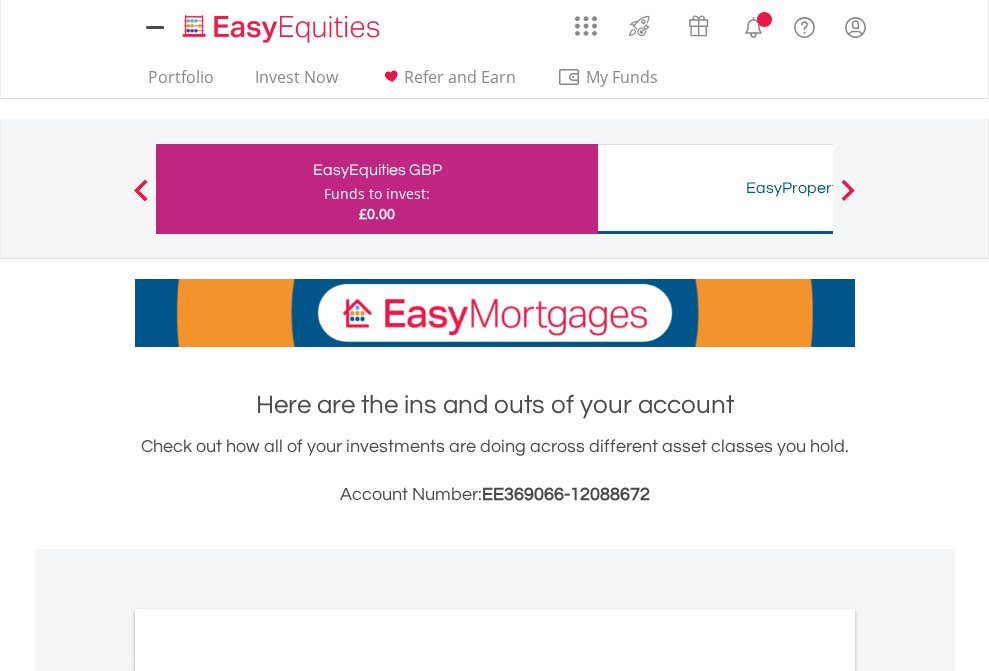 scroll, scrollTop: 0, scrollLeft: 0, axis: both 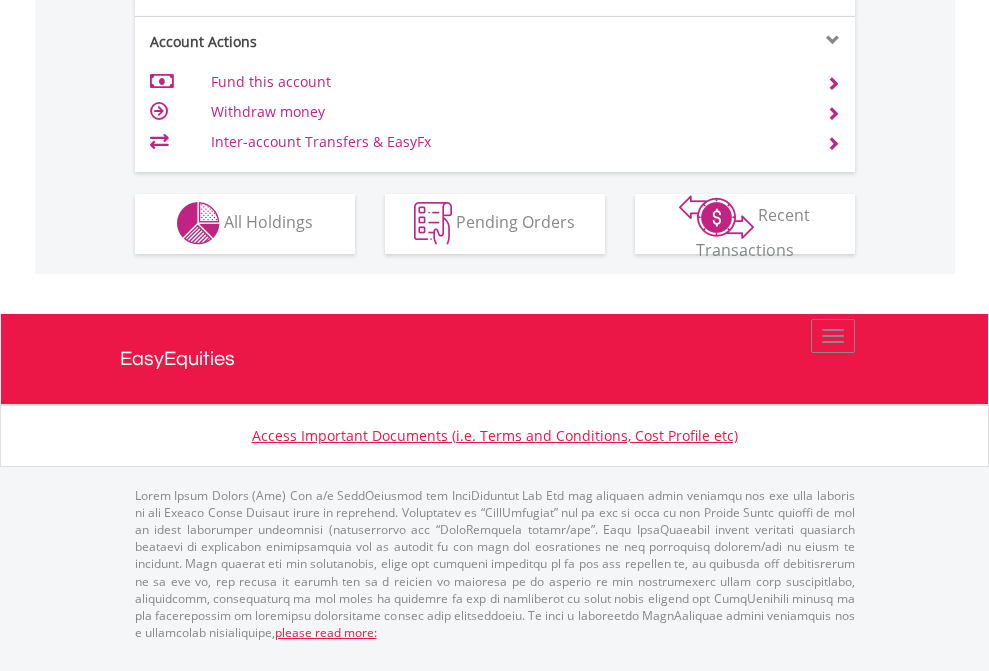 click on "Investment types" at bounding box center [706, -353] 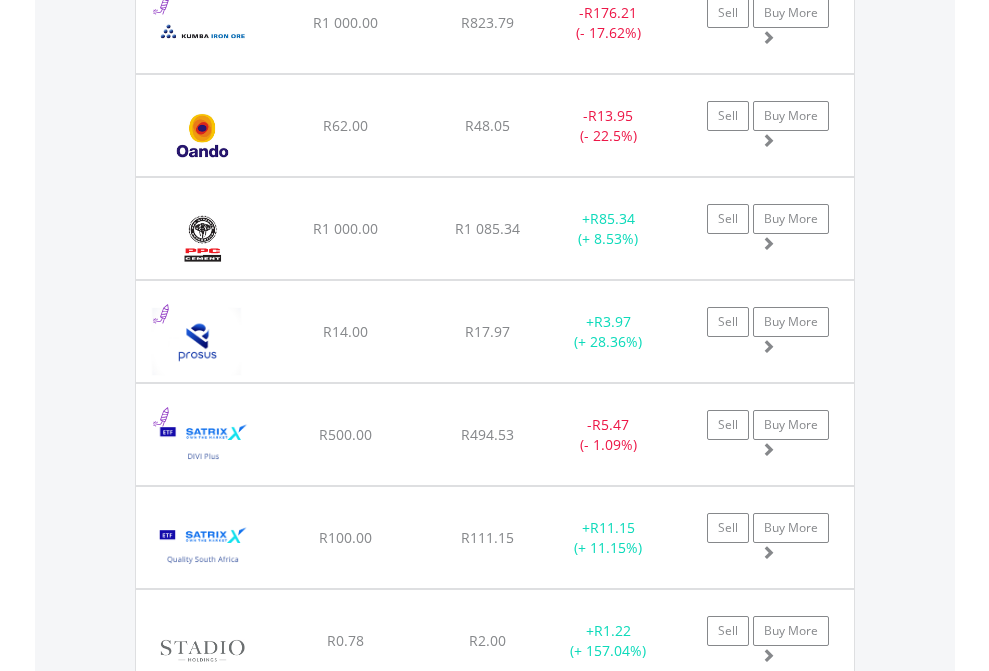 scroll, scrollTop: 2385, scrollLeft: 0, axis: vertical 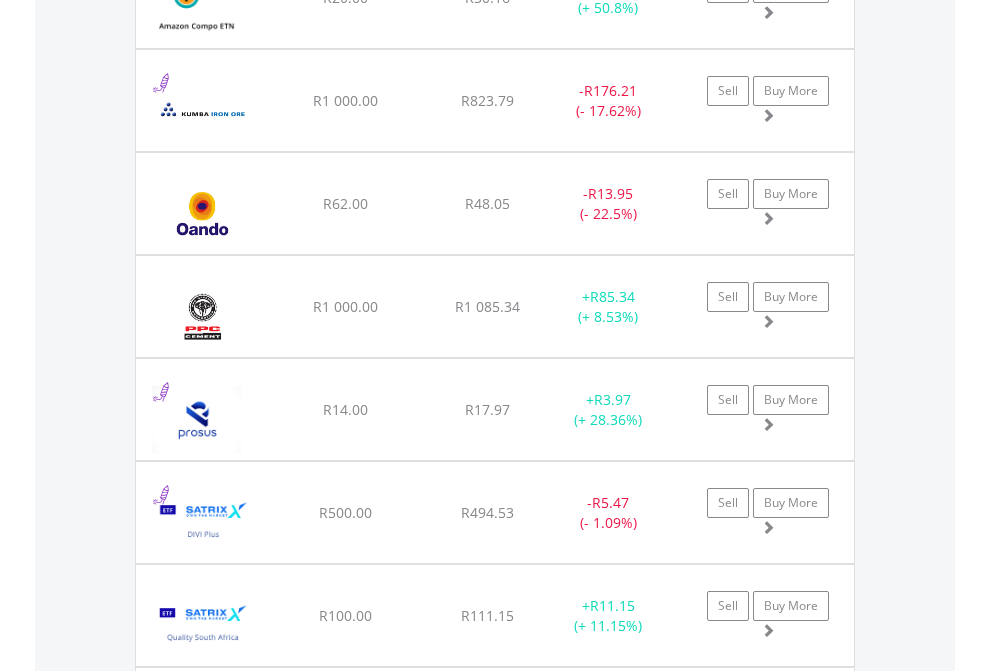 click on "TFSA" at bounding box center [818, -2197] 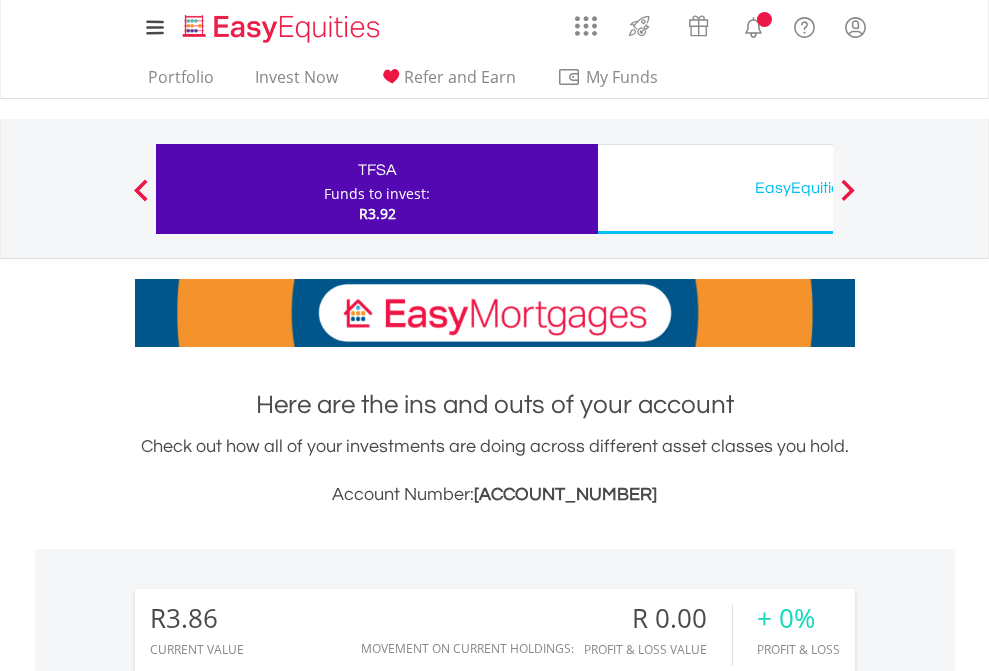 scroll, scrollTop: 1493, scrollLeft: 0, axis: vertical 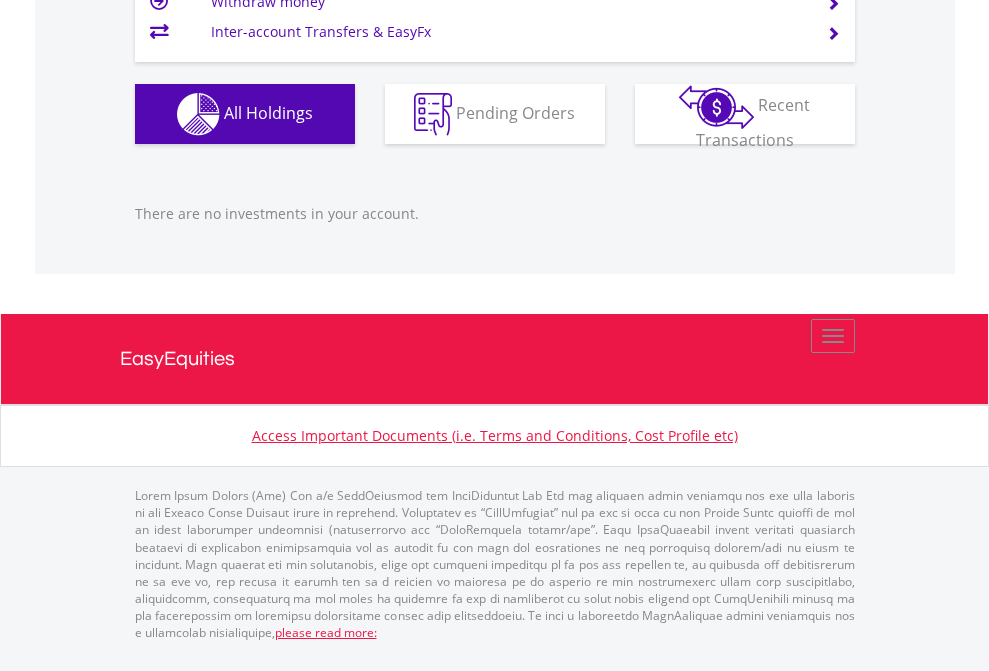 click on "EasyEquities USD" at bounding box center (818, -1166) 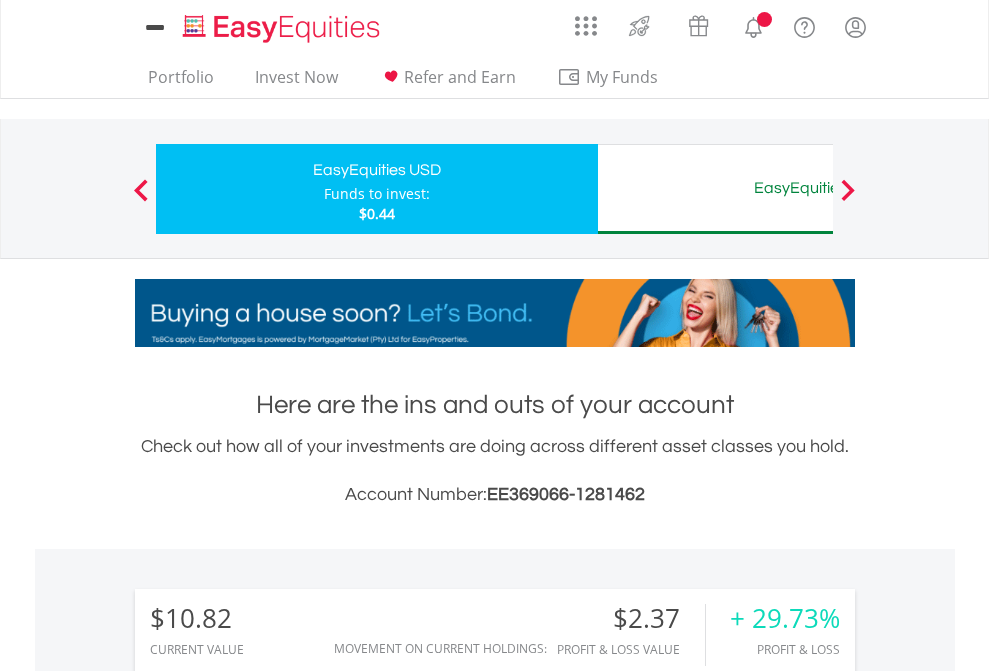 click on "All Holdings" at bounding box center [268, 1466] 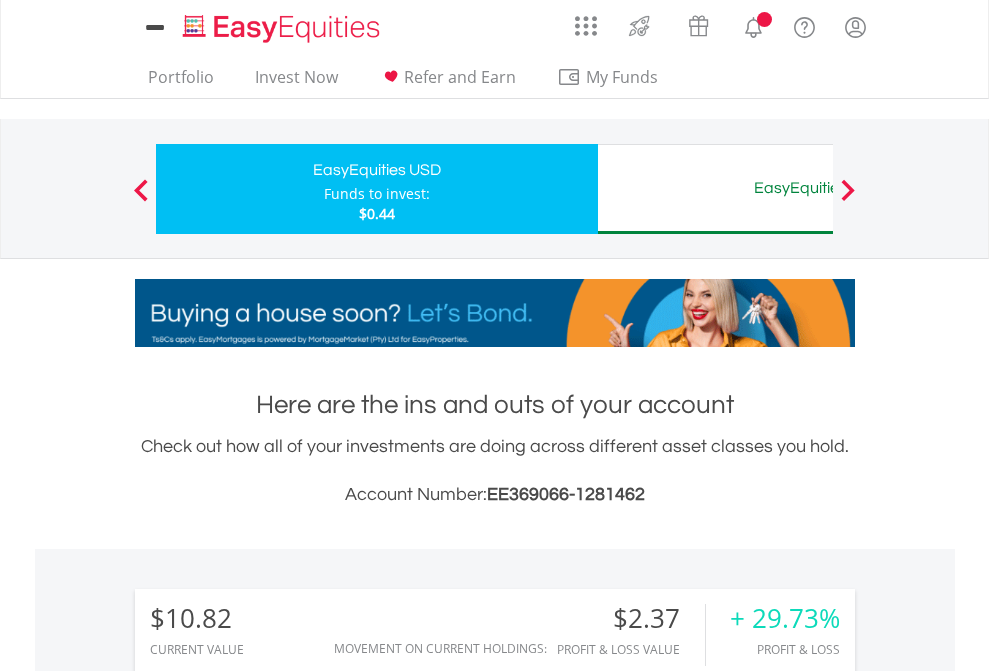 scroll, scrollTop: 1493, scrollLeft: 0, axis: vertical 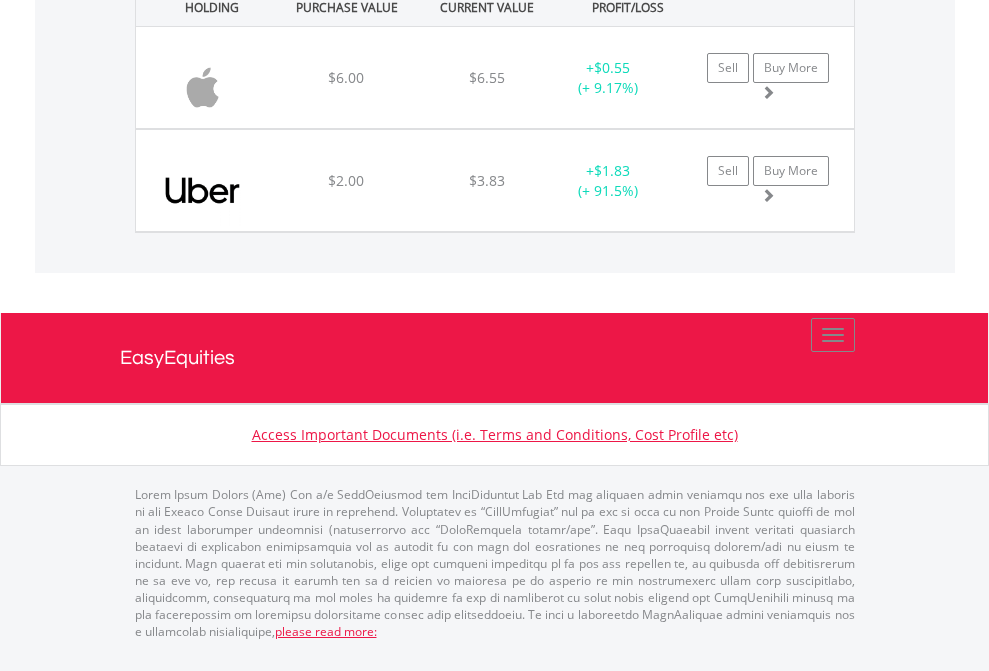 click on "EasyEquities AUD" at bounding box center [818, -1442] 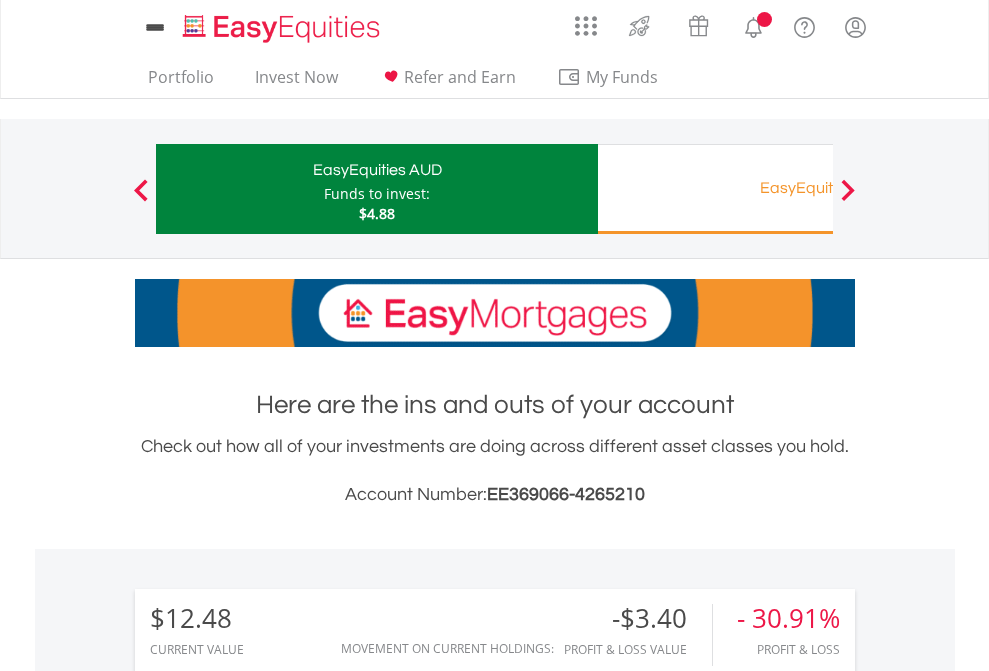 scroll, scrollTop: 1493, scrollLeft: 0, axis: vertical 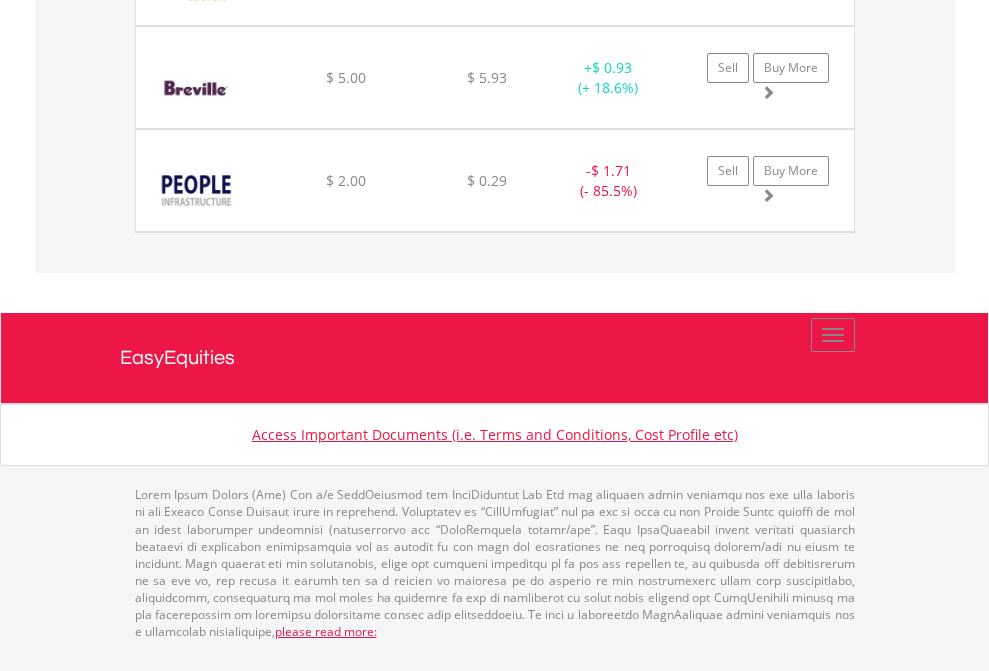click on "EasyEquities RA" at bounding box center [818, -1648] 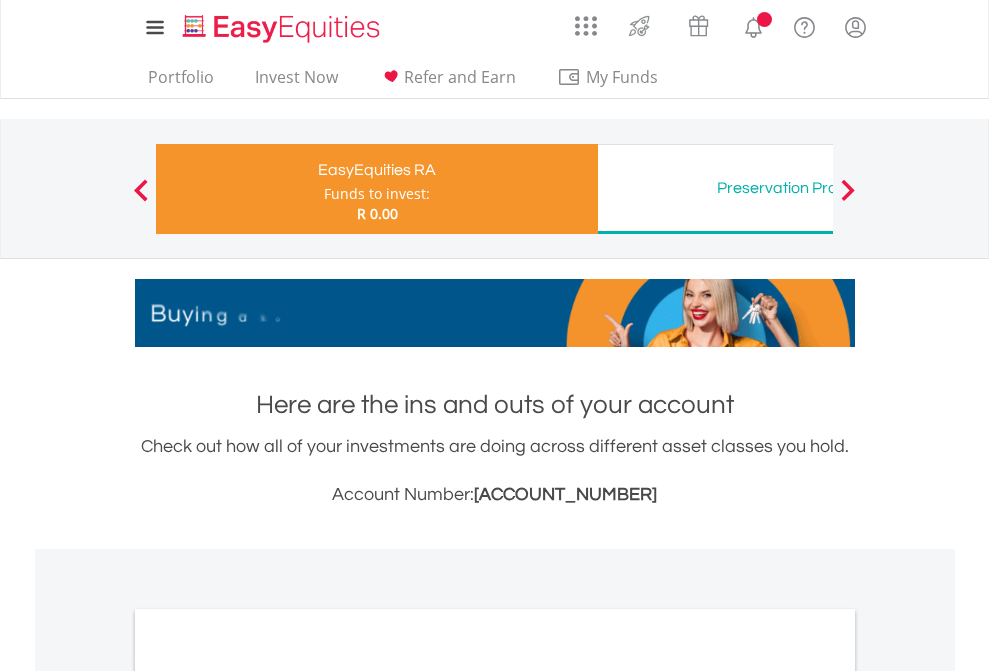 scroll, scrollTop: 1202, scrollLeft: 0, axis: vertical 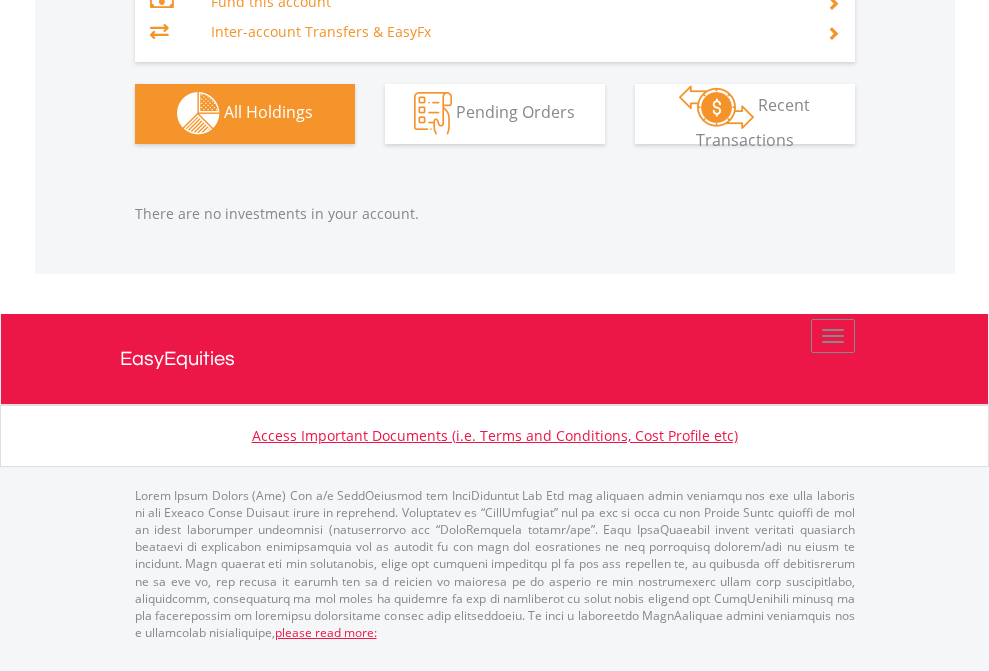 click on "Preservation Provident Fund" at bounding box center [818, -1323] 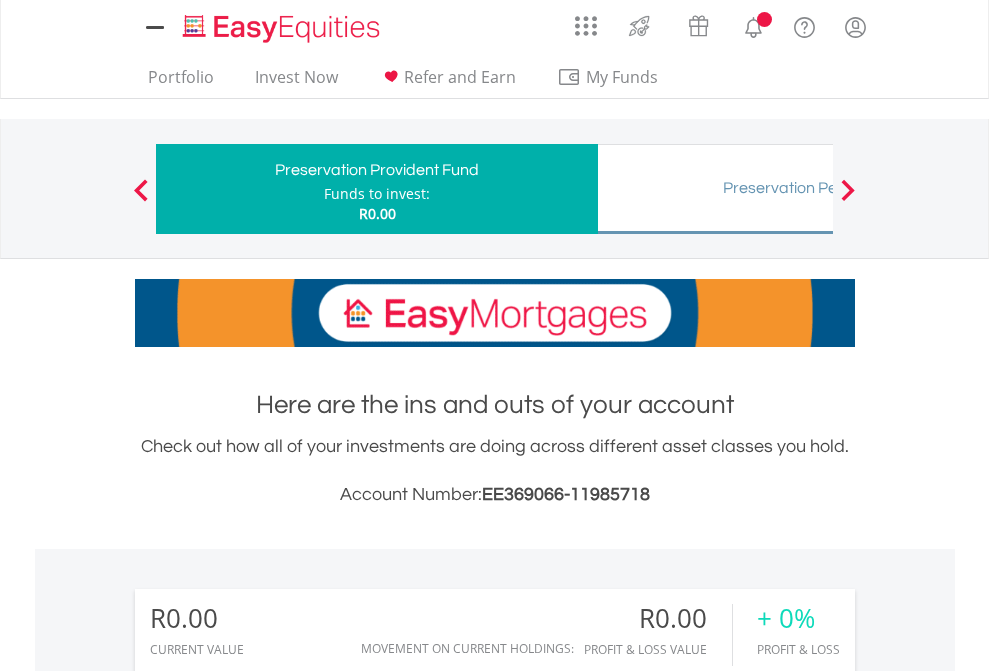 scroll, scrollTop: 0, scrollLeft: 0, axis: both 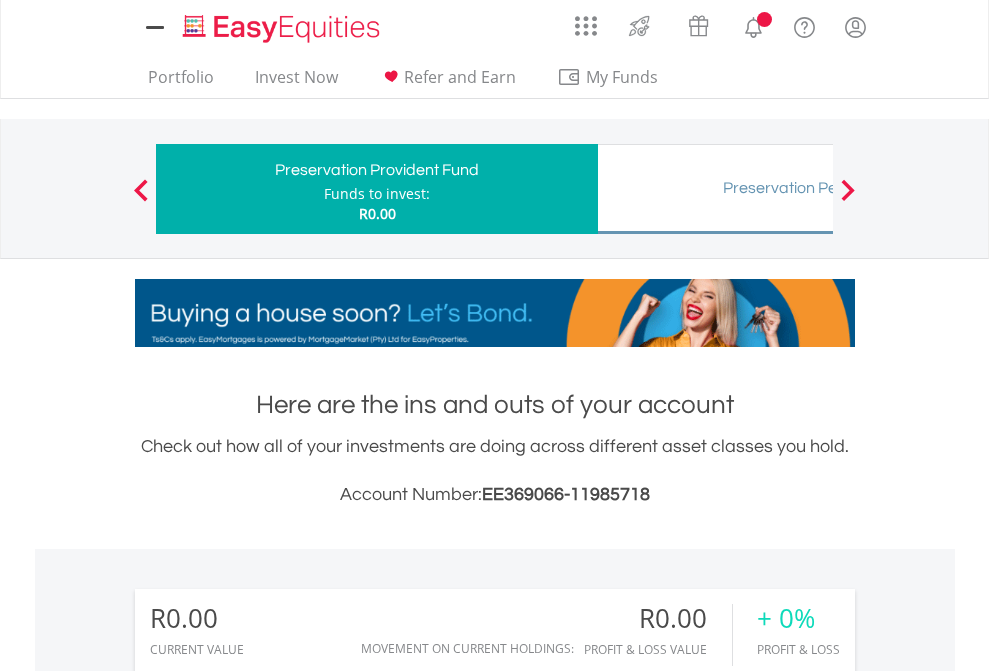 click on "All Holdings" at bounding box center (268, 1382) 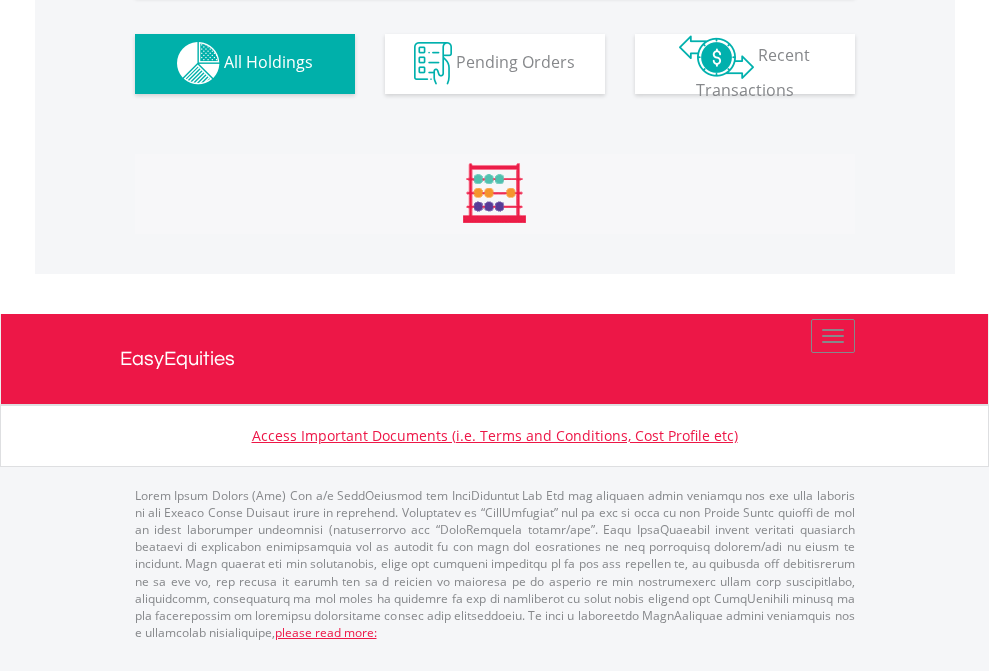 scroll, scrollTop: 1980, scrollLeft: 0, axis: vertical 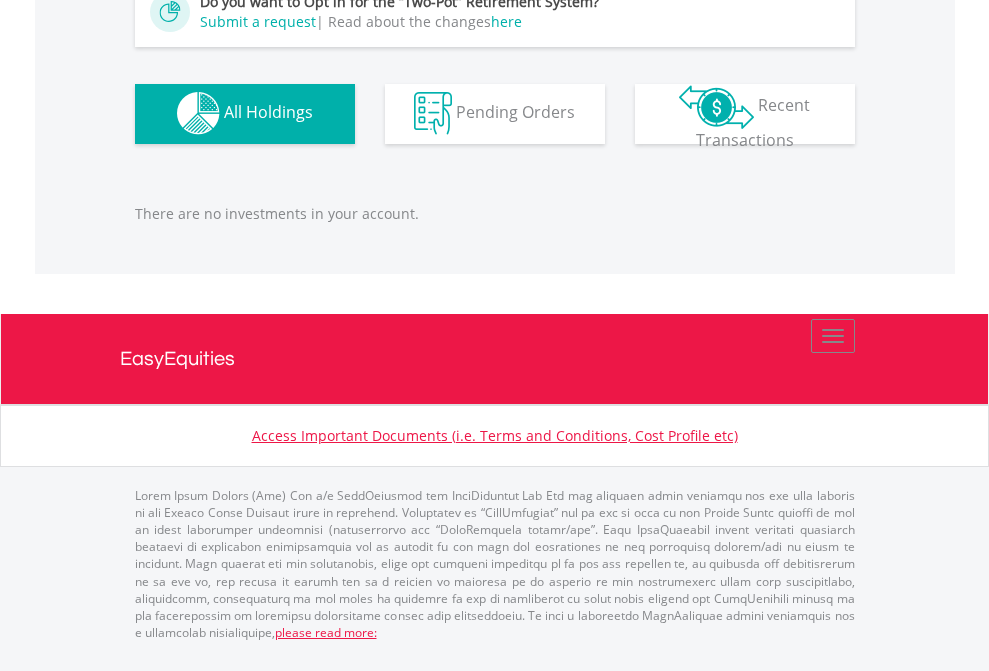 click on "Preservation Pension Fund" at bounding box center [818, -1182] 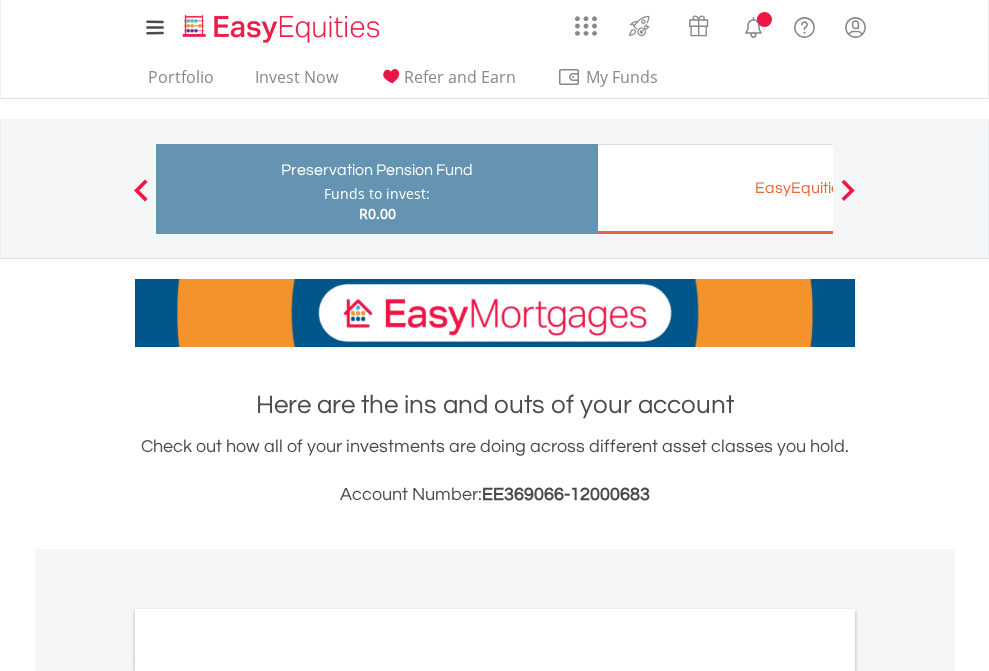 scroll, scrollTop: 0, scrollLeft: 0, axis: both 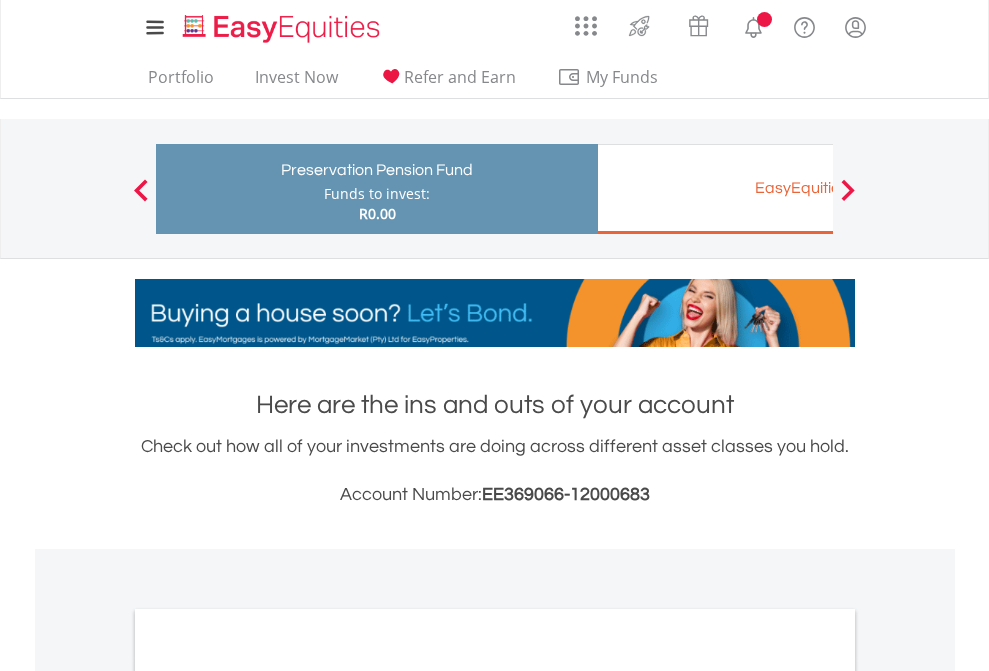 click on "All Holdings" at bounding box center [268, 1036] 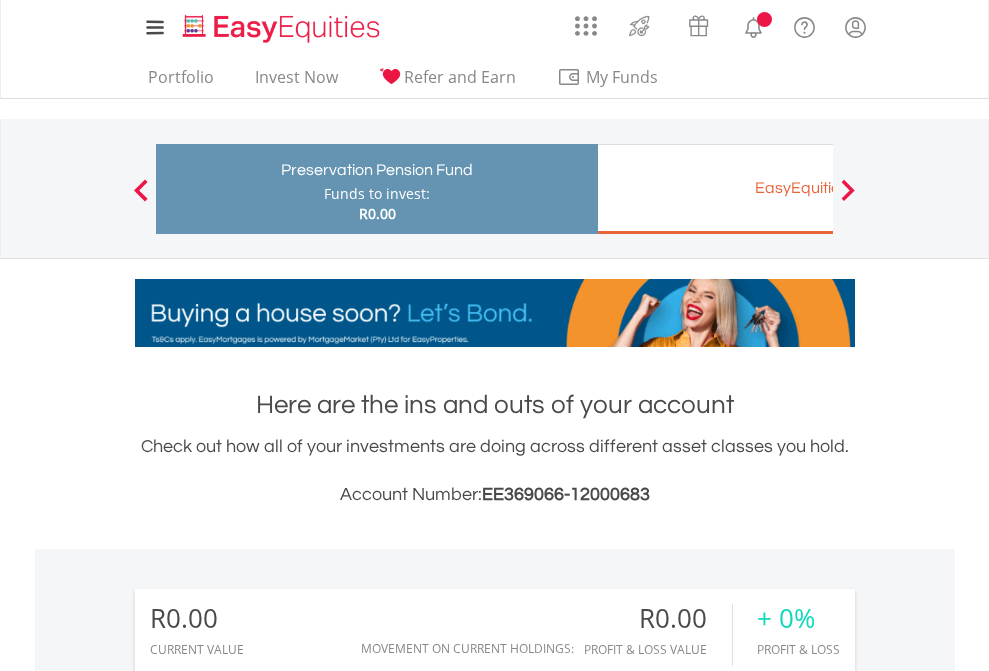 scroll, scrollTop: 1202, scrollLeft: 0, axis: vertical 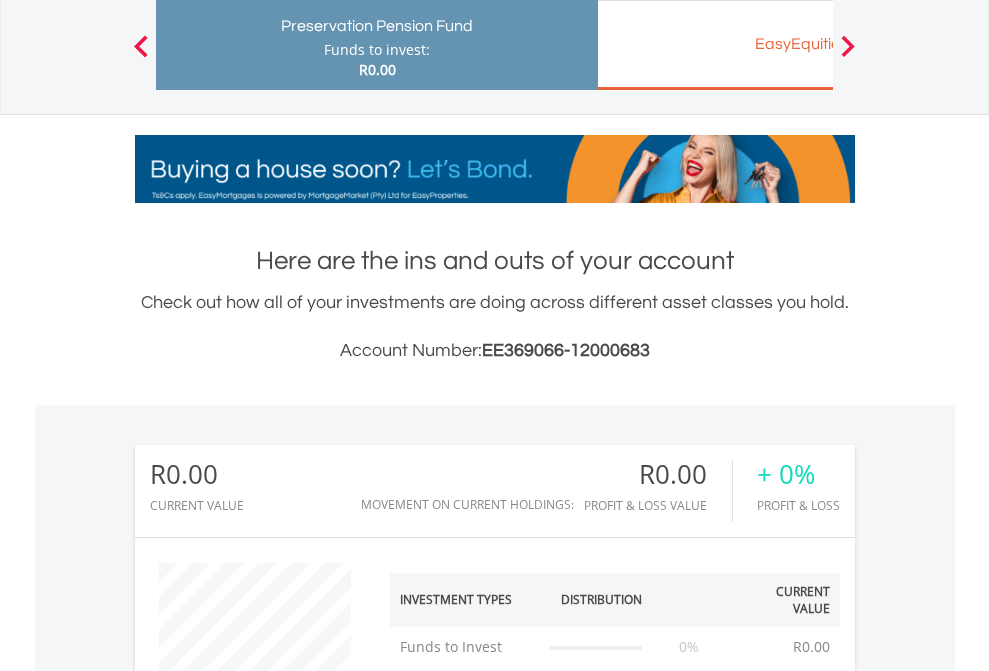 click on "EasyEquities EUR" at bounding box center [818, 44] 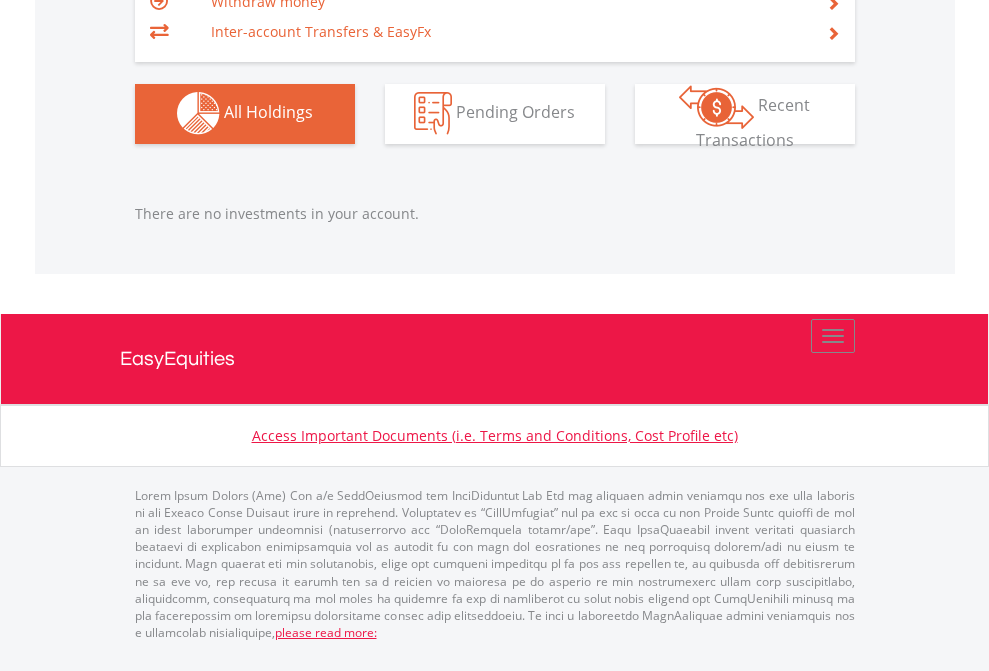 scroll, scrollTop: 1980, scrollLeft: 0, axis: vertical 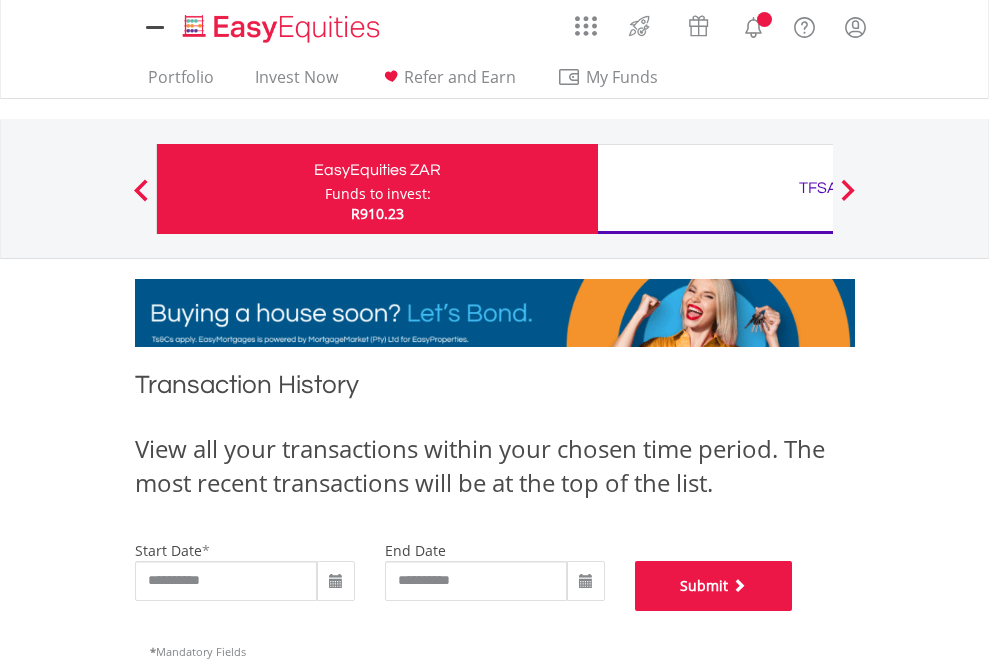 click on "Submit" at bounding box center [714, 586] 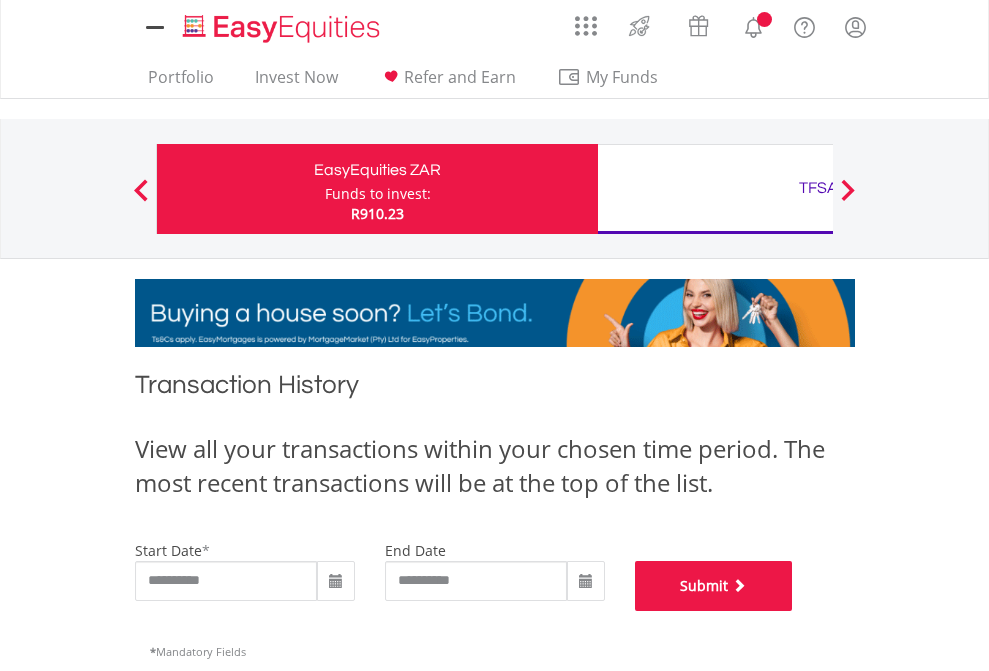 scroll, scrollTop: 811, scrollLeft: 0, axis: vertical 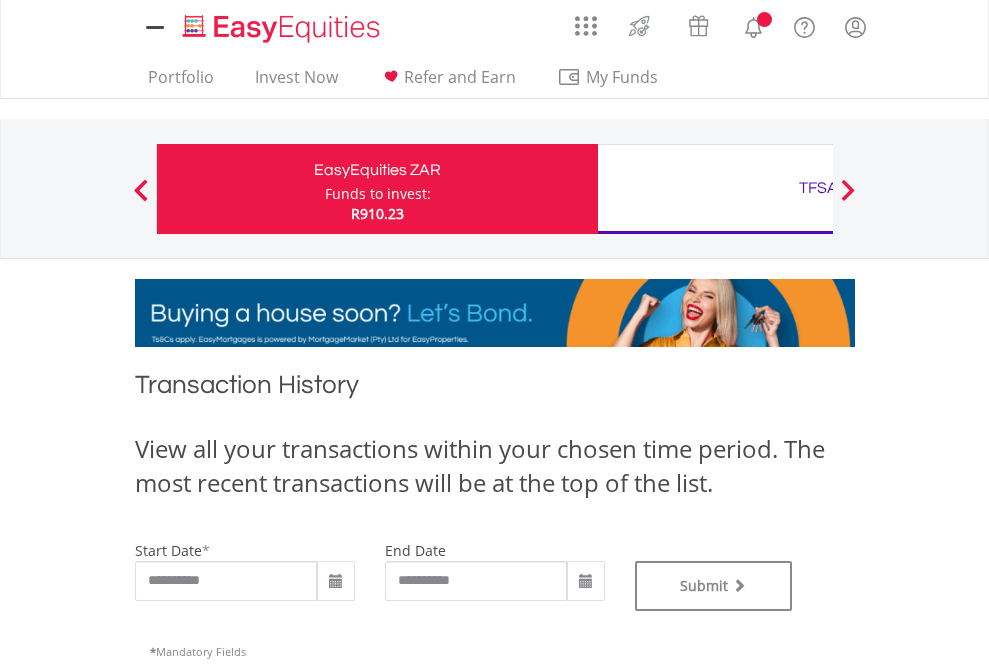 click on "TFSA" at bounding box center (818, 188) 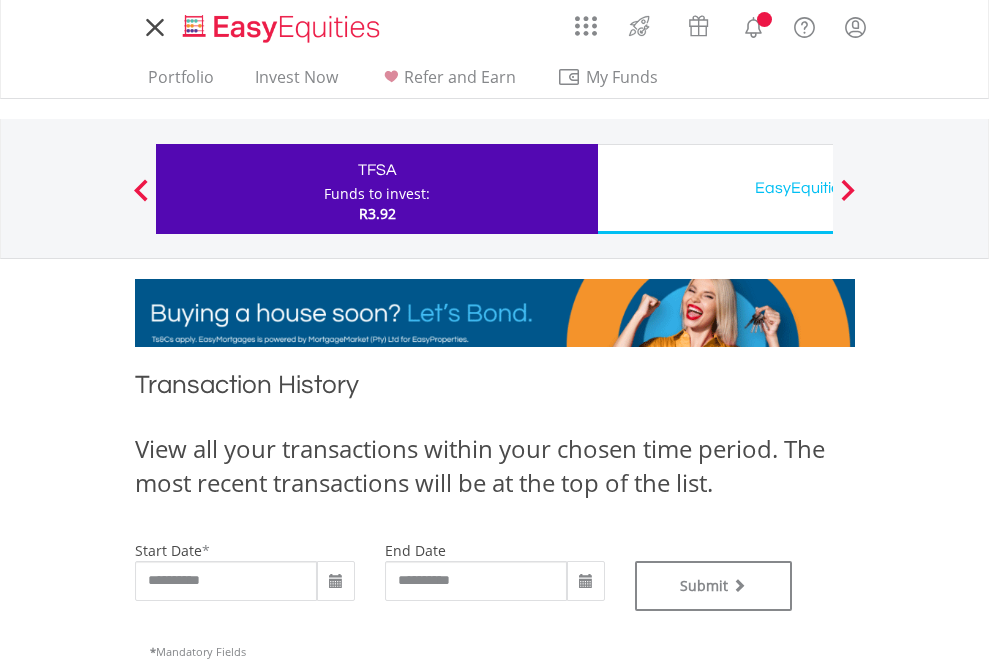 scroll, scrollTop: 0, scrollLeft: 0, axis: both 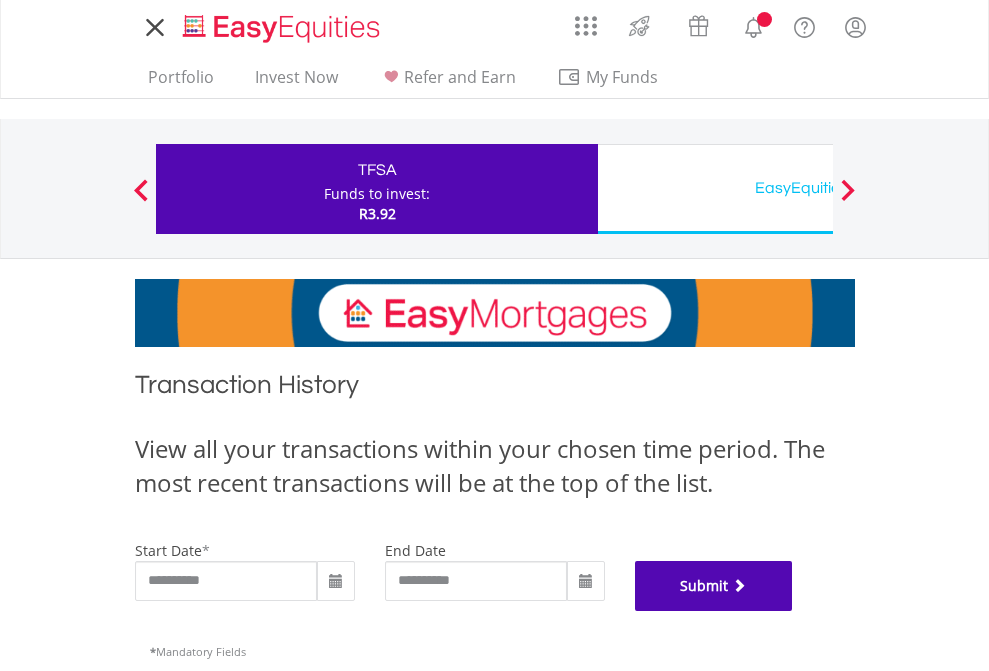 click on "Submit" at bounding box center (714, 586) 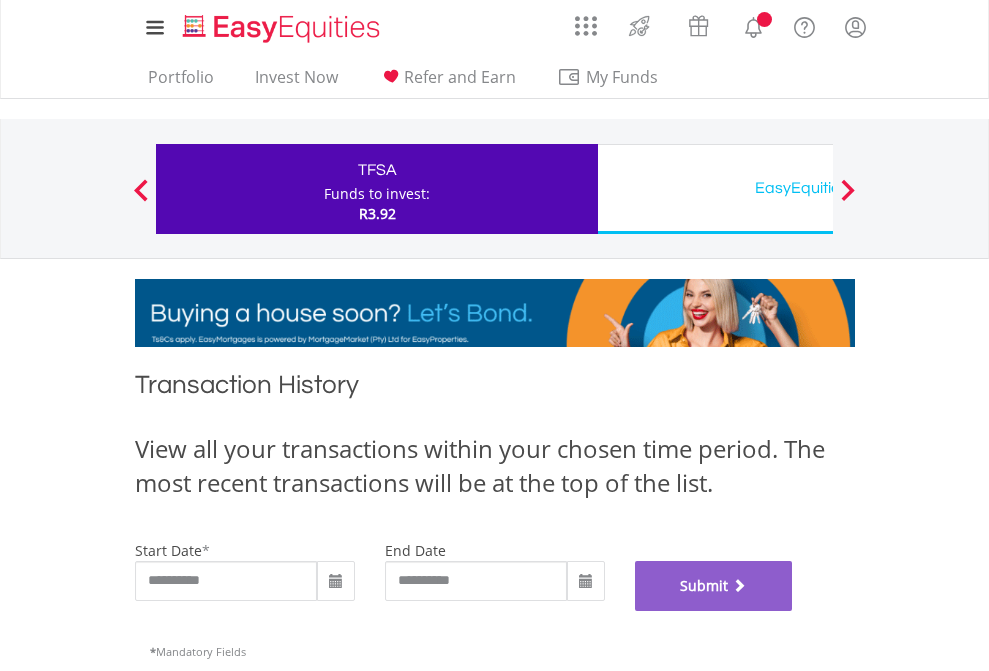 scroll, scrollTop: 811, scrollLeft: 0, axis: vertical 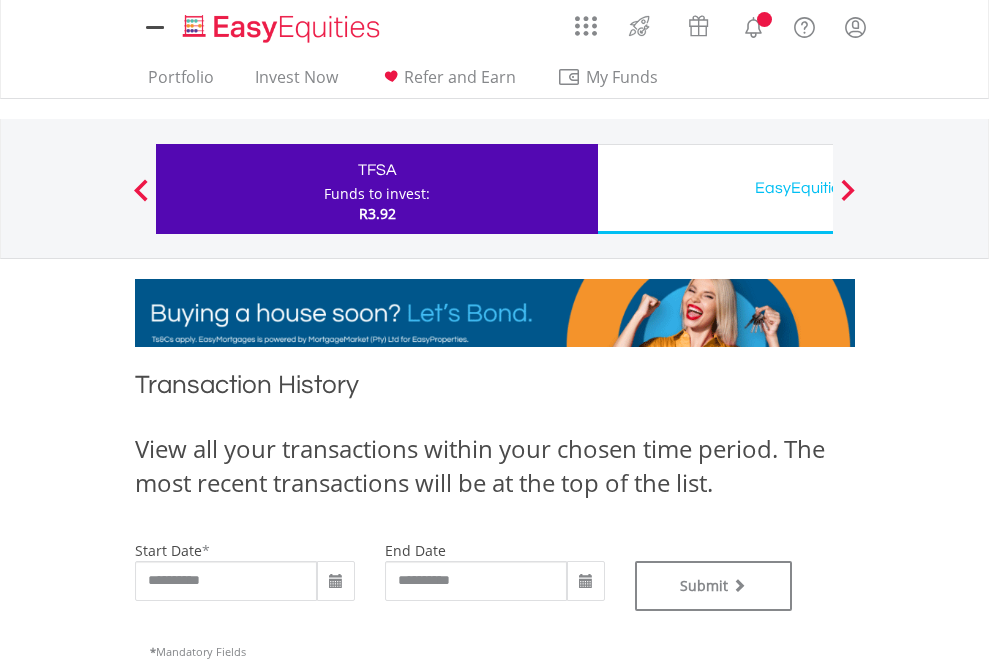 click on "EasyEquities USD" at bounding box center (818, 188) 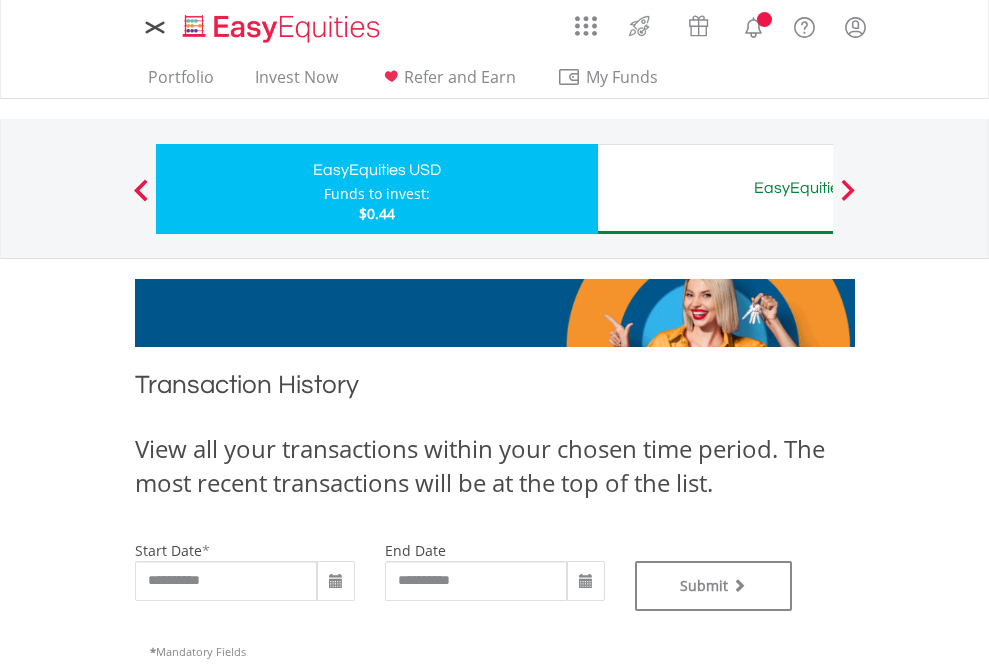scroll, scrollTop: 0, scrollLeft: 0, axis: both 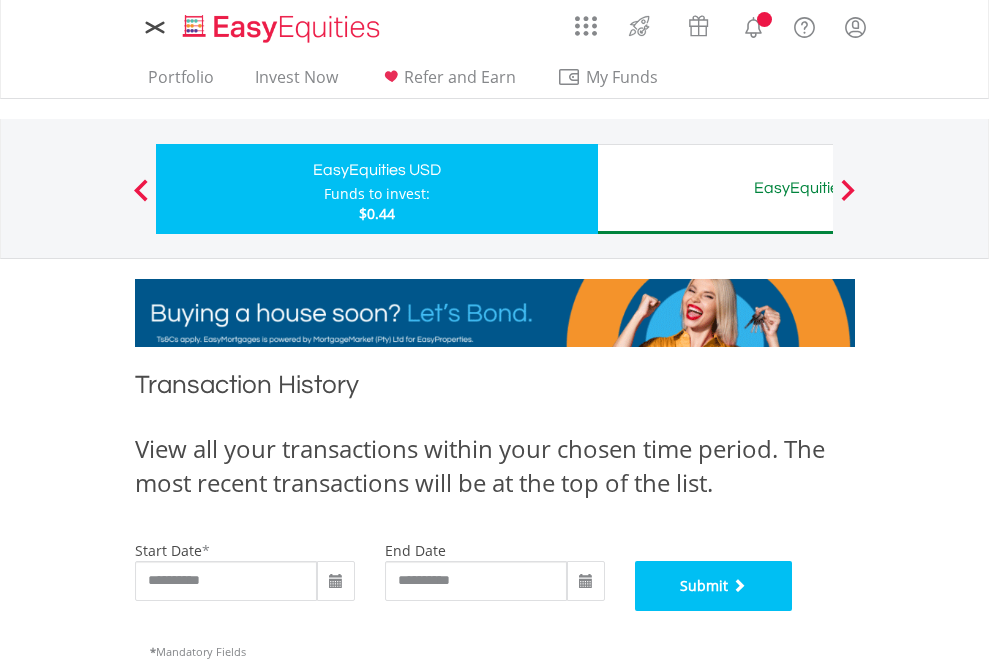 click on "Submit" at bounding box center (714, 586) 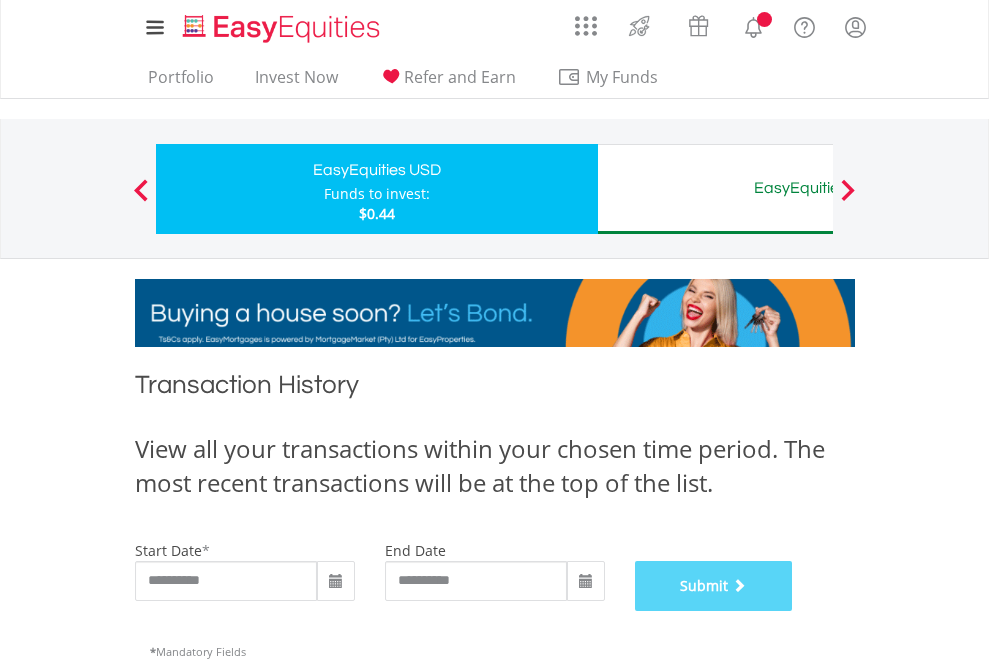 scroll, scrollTop: 811, scrollLeft: 0, axis: vertical 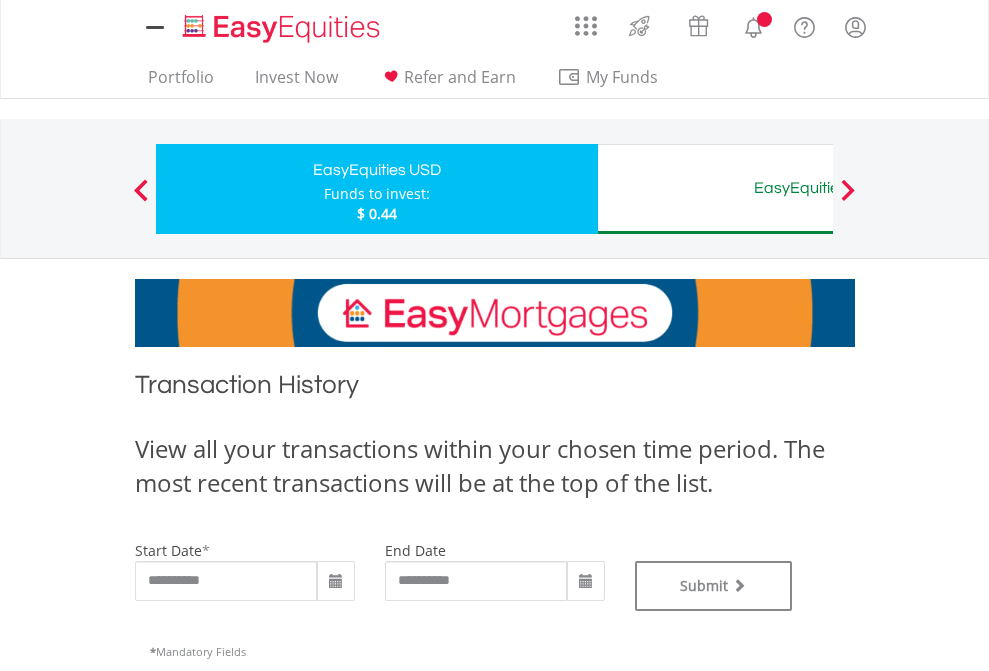 click on "EasyEquities AUD" at bounding box center [818, 188] 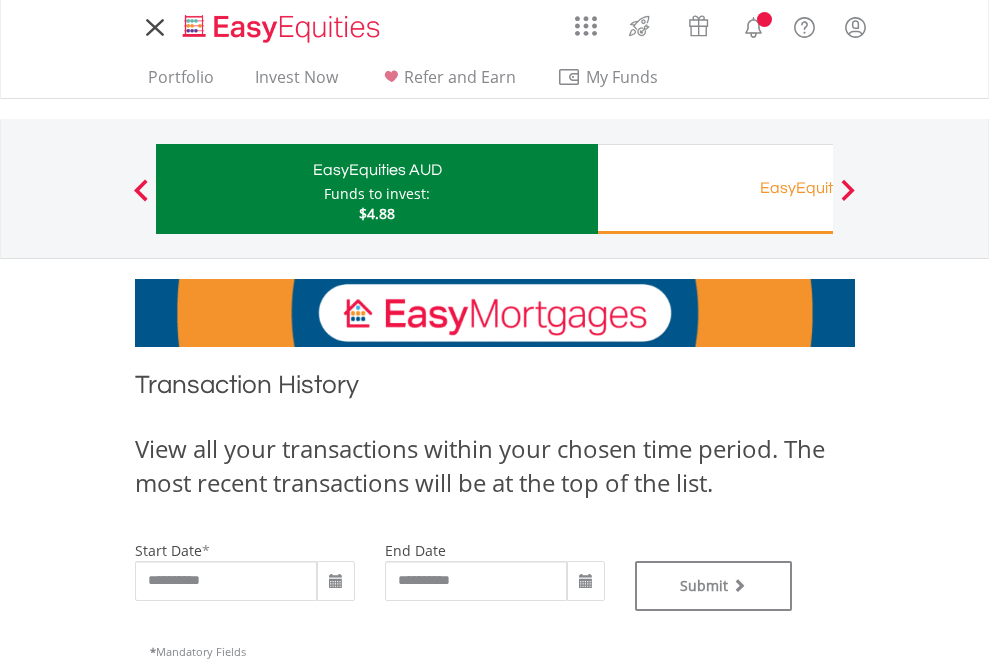 scroll, scrollTop: 0, scrollLeft: 0, axis: both 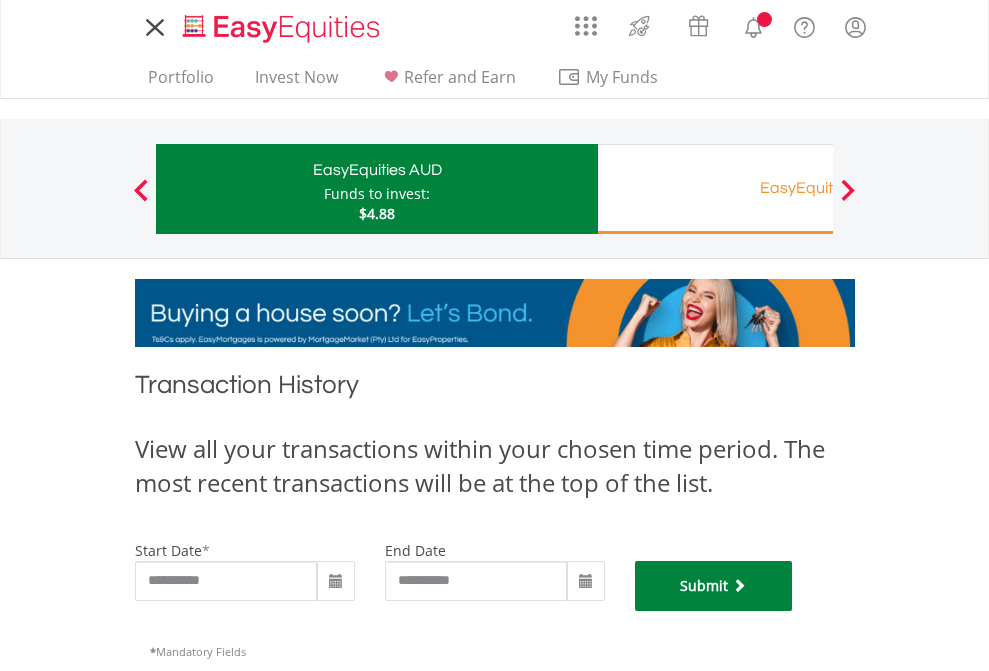 click on "Submit" at bounding box center [714, 586] 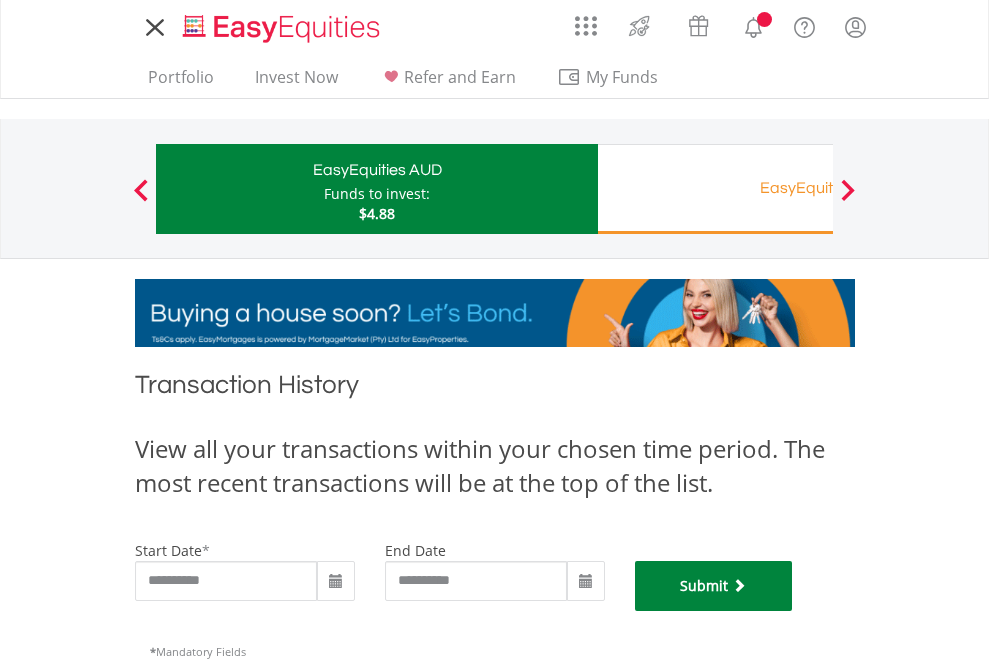 scroll, scrollTop: 811, scrollLeft: 0, axis: vertical 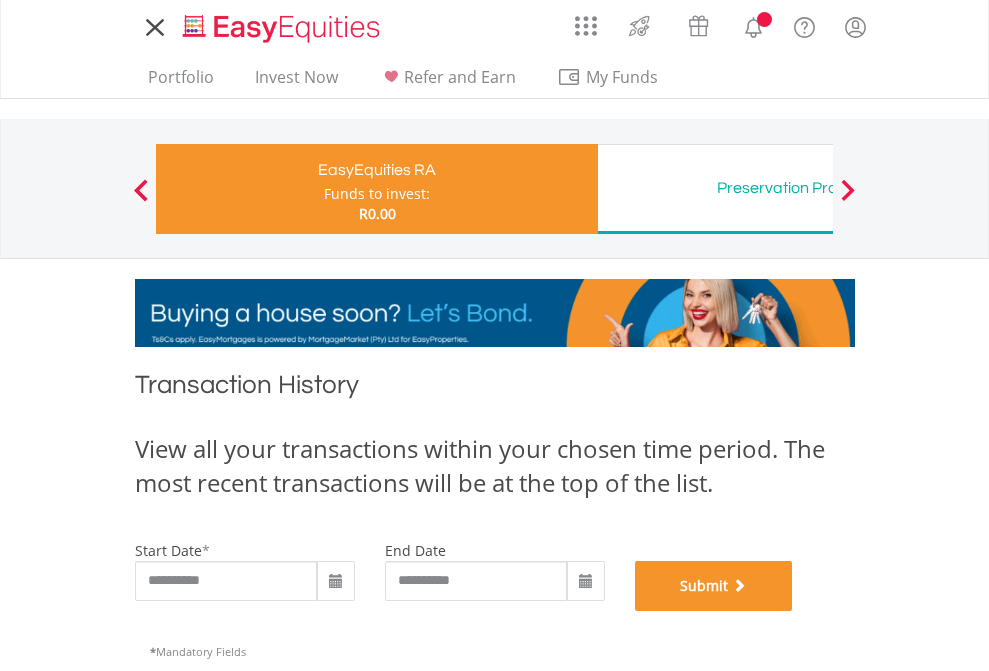 click on "Submit" at bounding box center [714, 586] 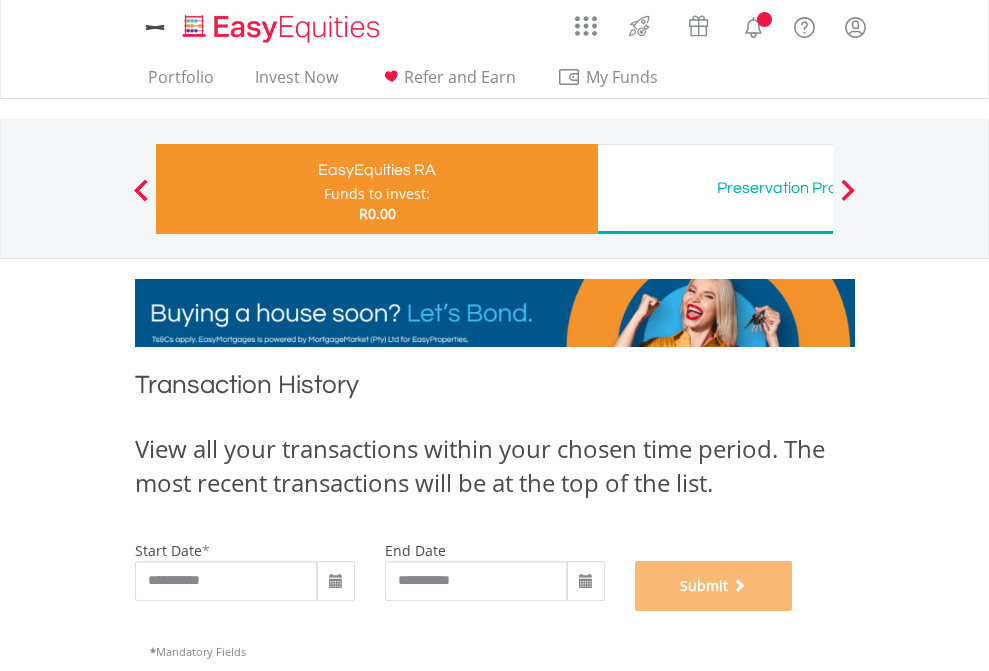 scroll, scrollTop: 811, scrollLeft: 0, axis: vertical 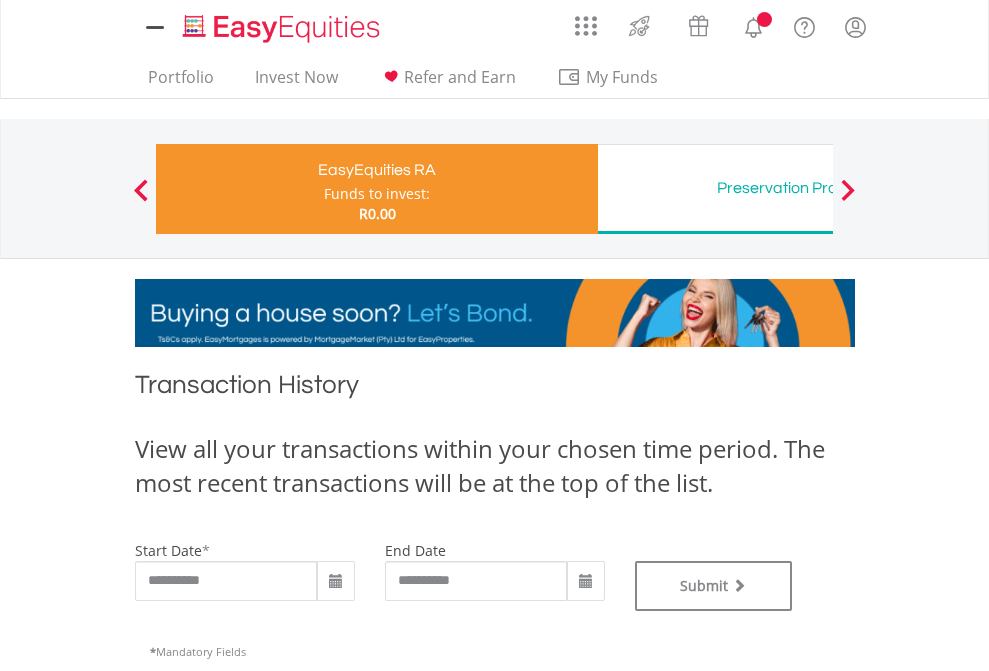 click on "Preservation Provident Fund" at bounding box center (818, 188) 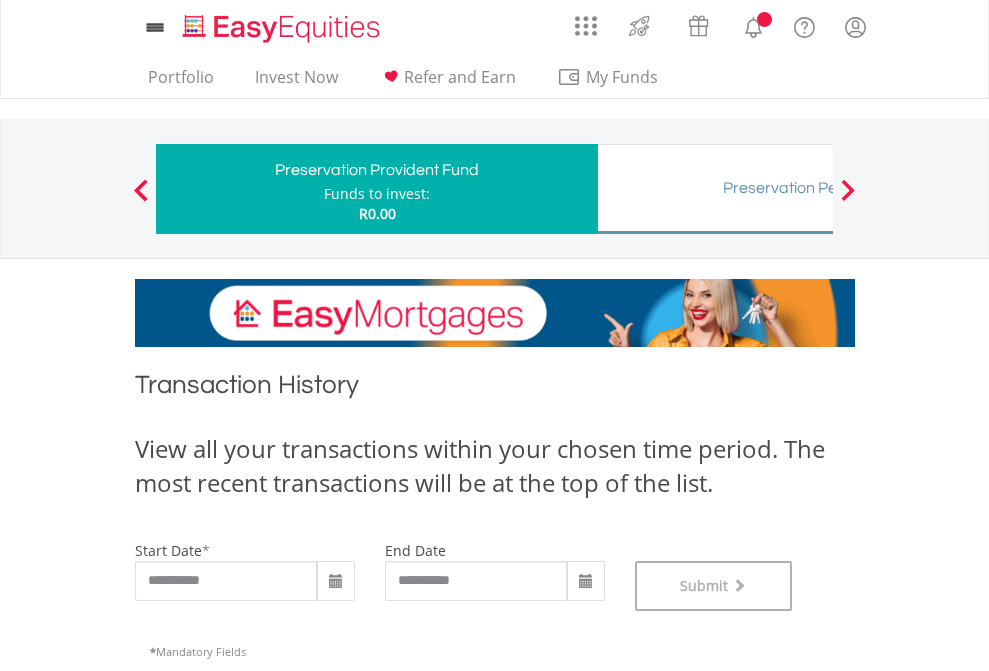 scroll, scrollTop: 811, scrollLeft: 0, axis: vertical 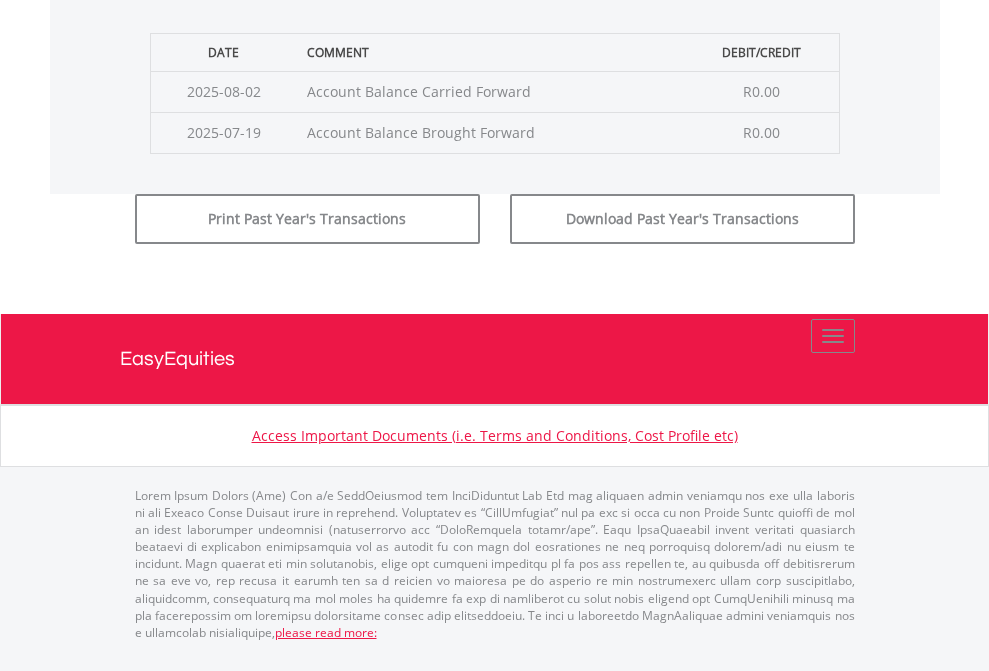 click on "Submit" at bounding box center (714, -183) 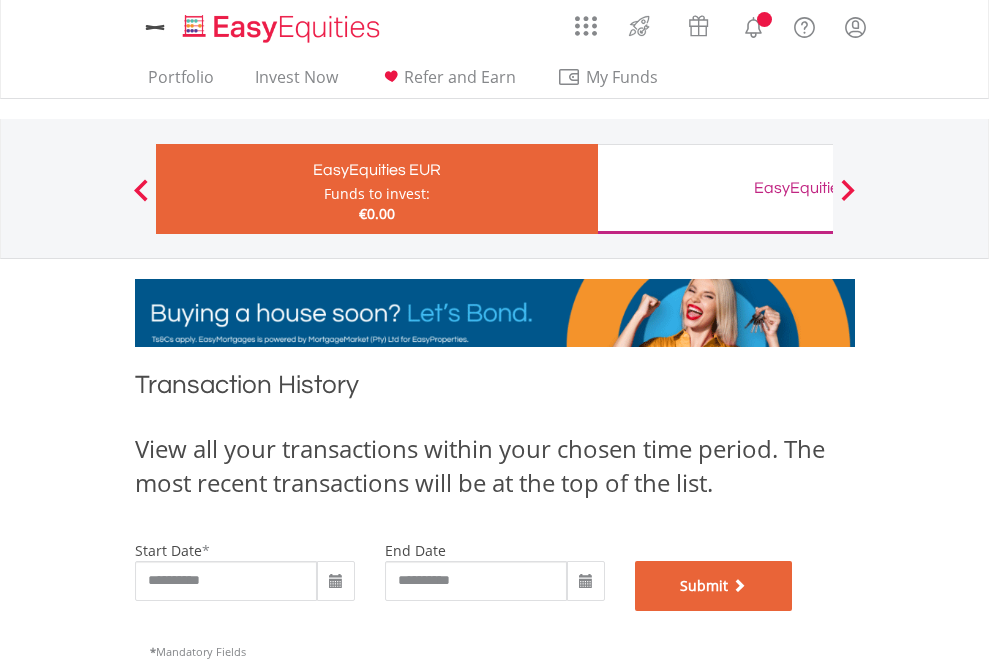 click on "Submit" at bounding box center (714, 586) 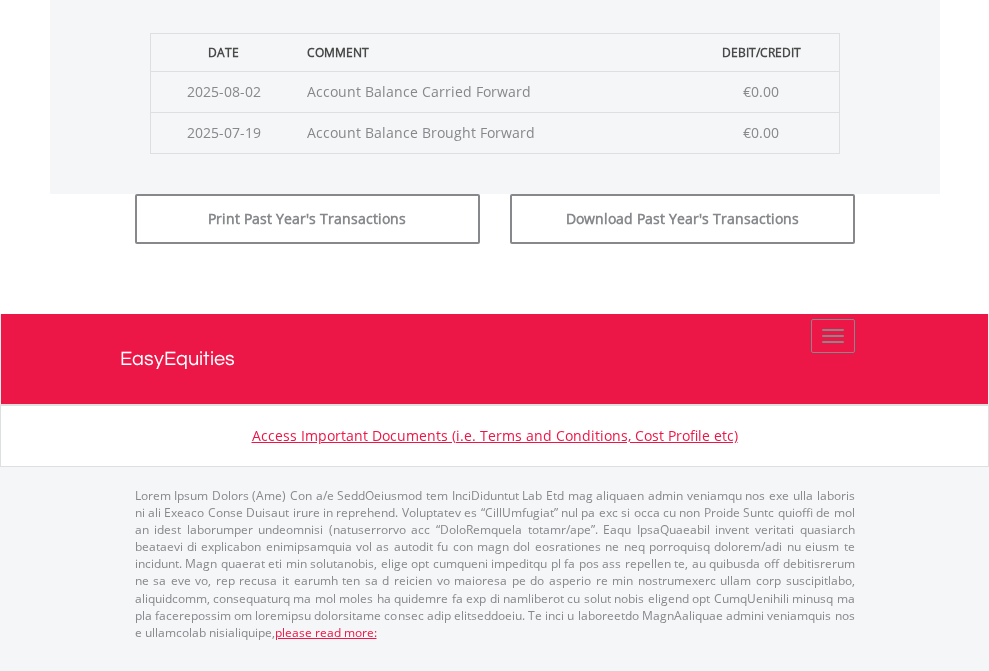 scroll, scrollTop: 811, scrollLeft: 0, axis: vertical 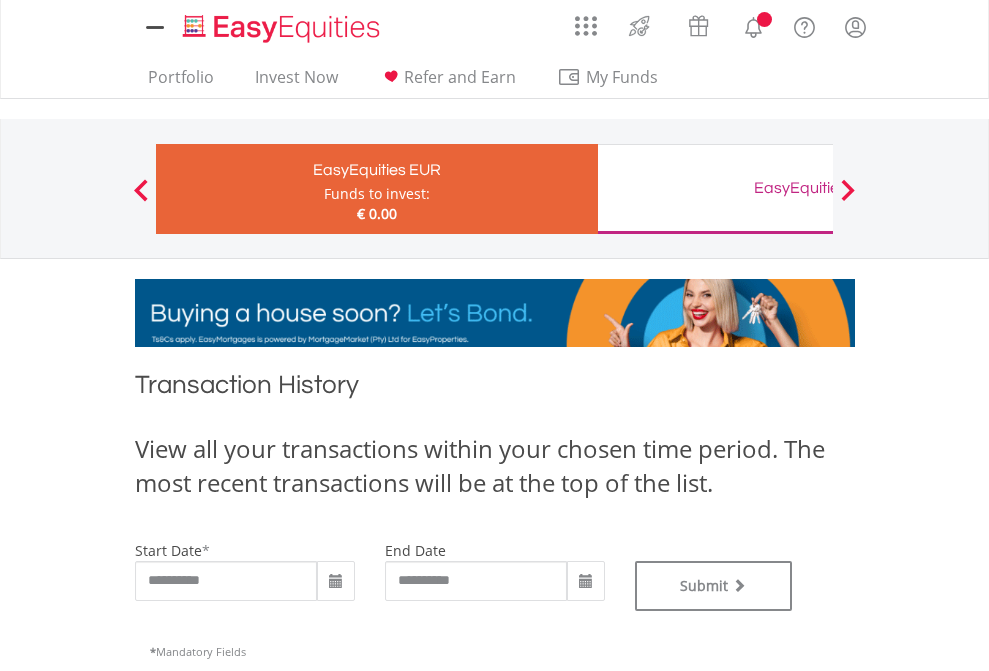 click on "EasyEquities GBP" at bounding box center (818, 188) 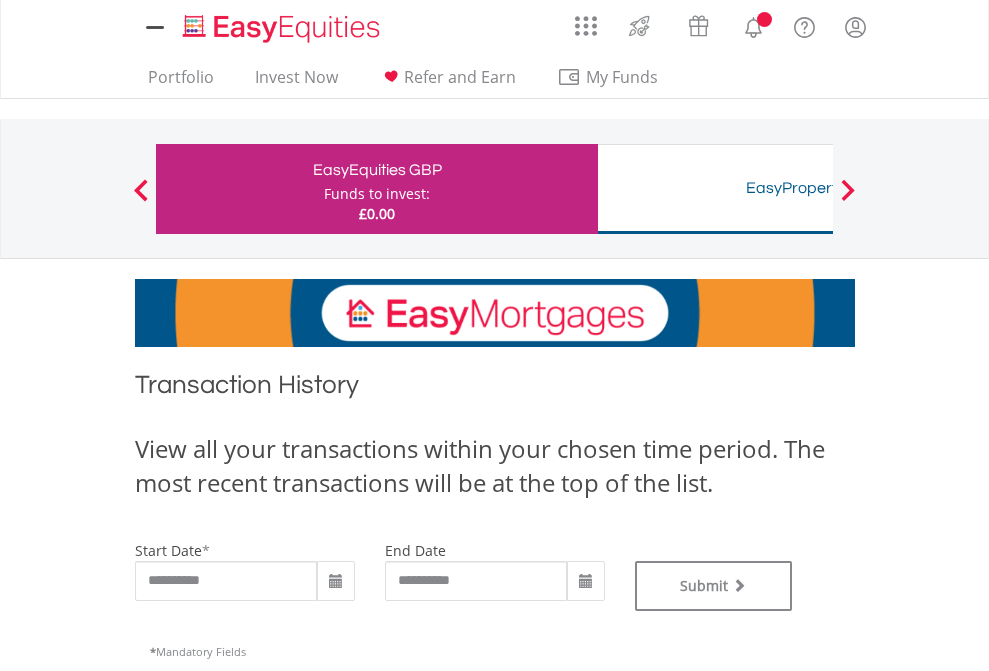 scroll, scrollTop: 0, scrollLeft: 0, axis: both 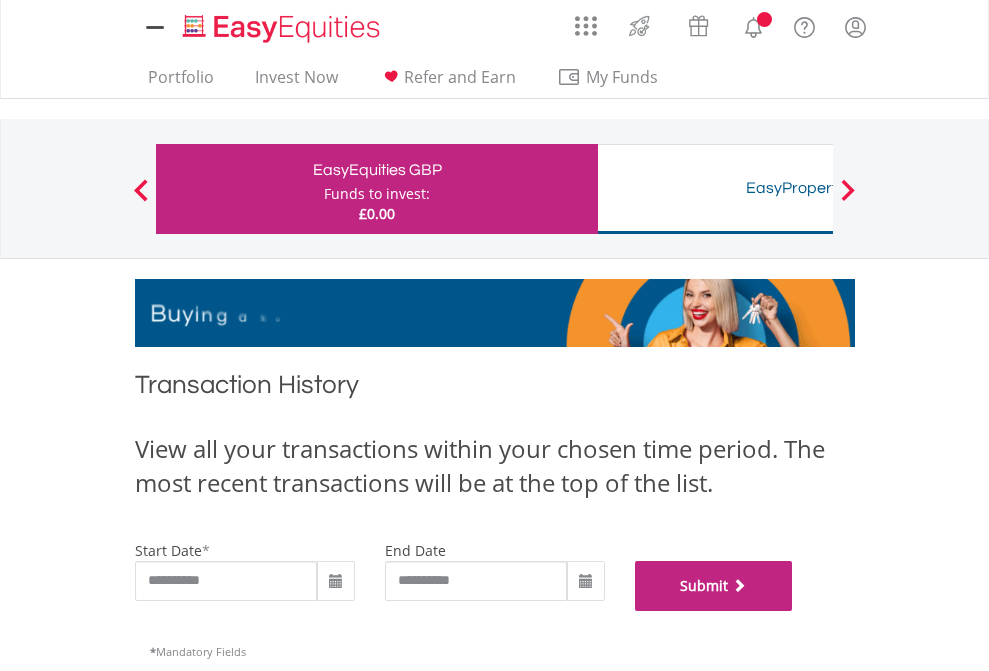 click on "Submit" at bounding box center [714, 586] 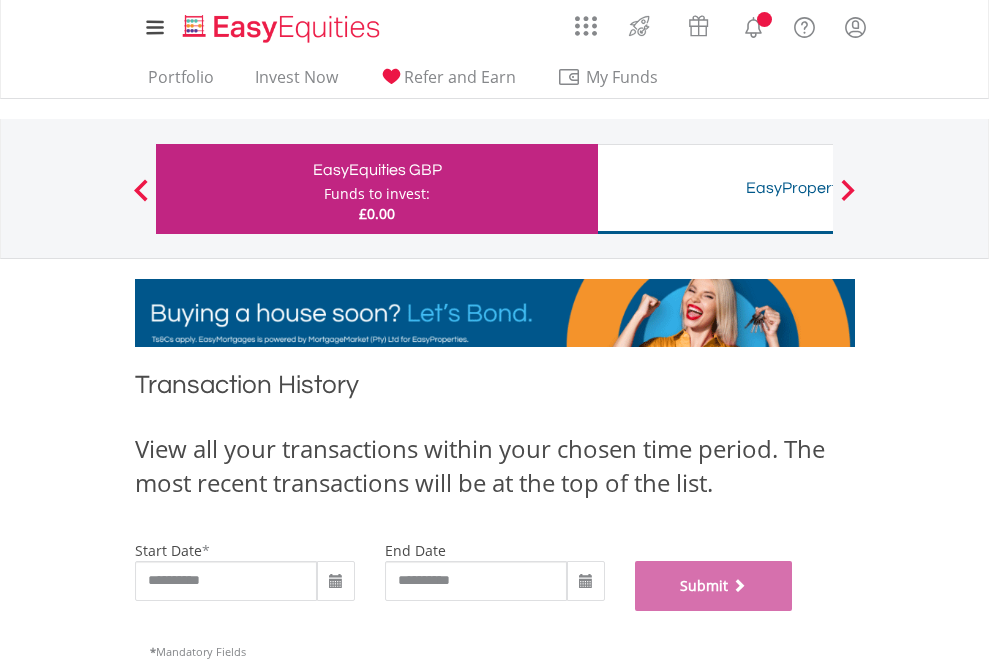 scroll, scrollTop: 811, scrollLeft: 0, axis: vertical 